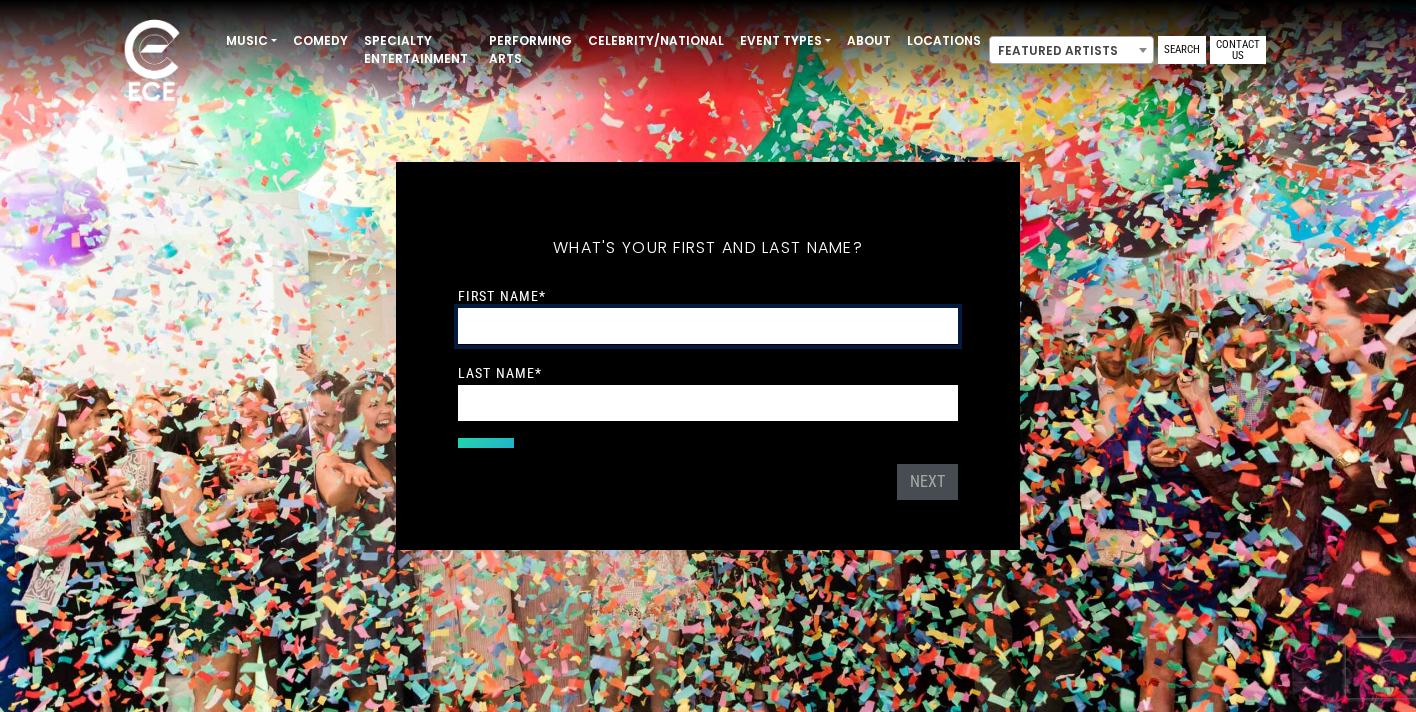 click on "First Name *" at bounding box center (708, 326) 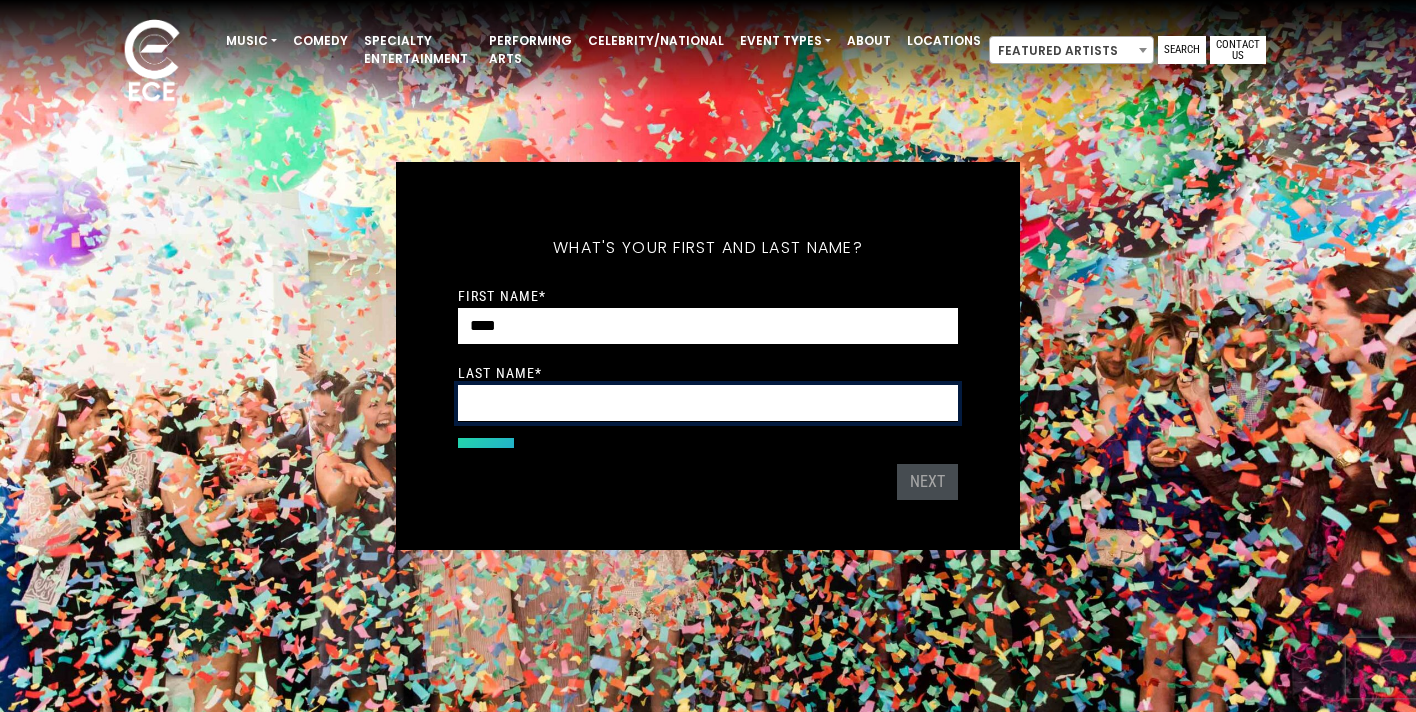 type on "*******" 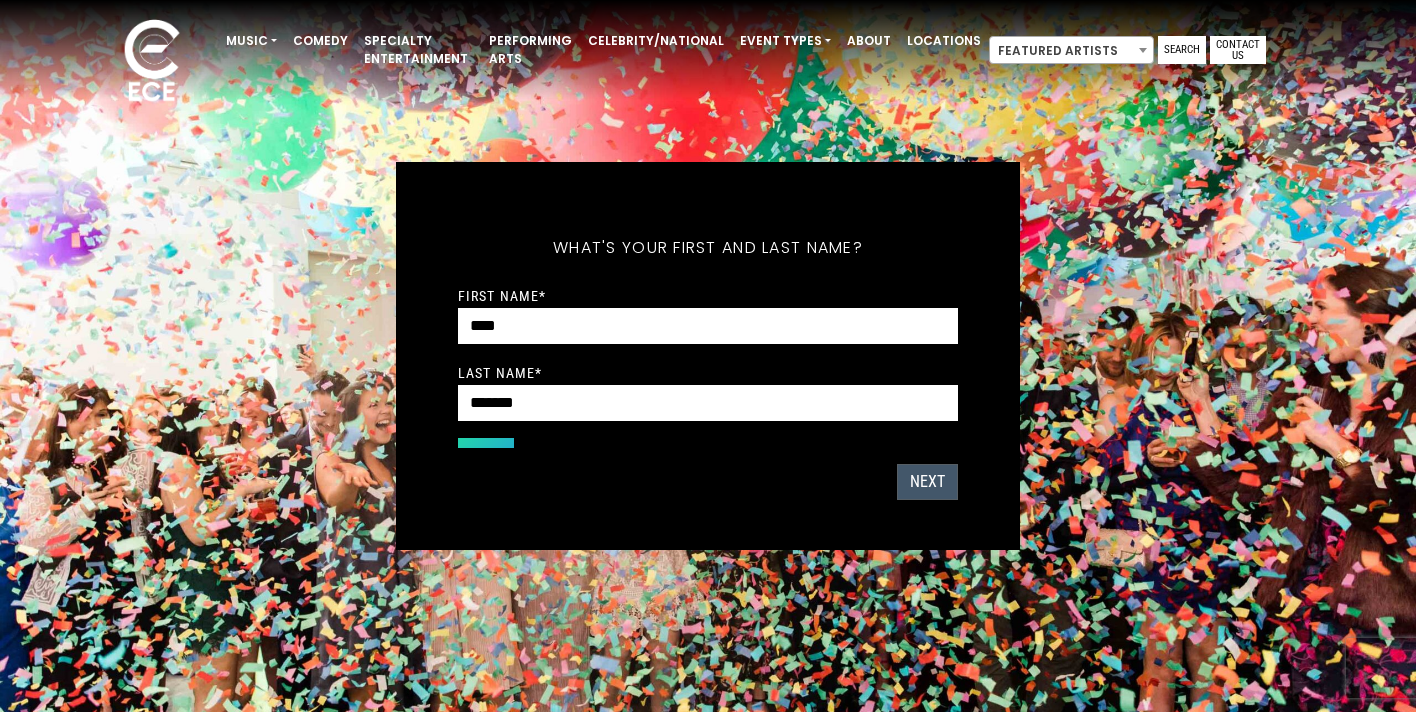 click on "Next" at bounding box center (927, 482) 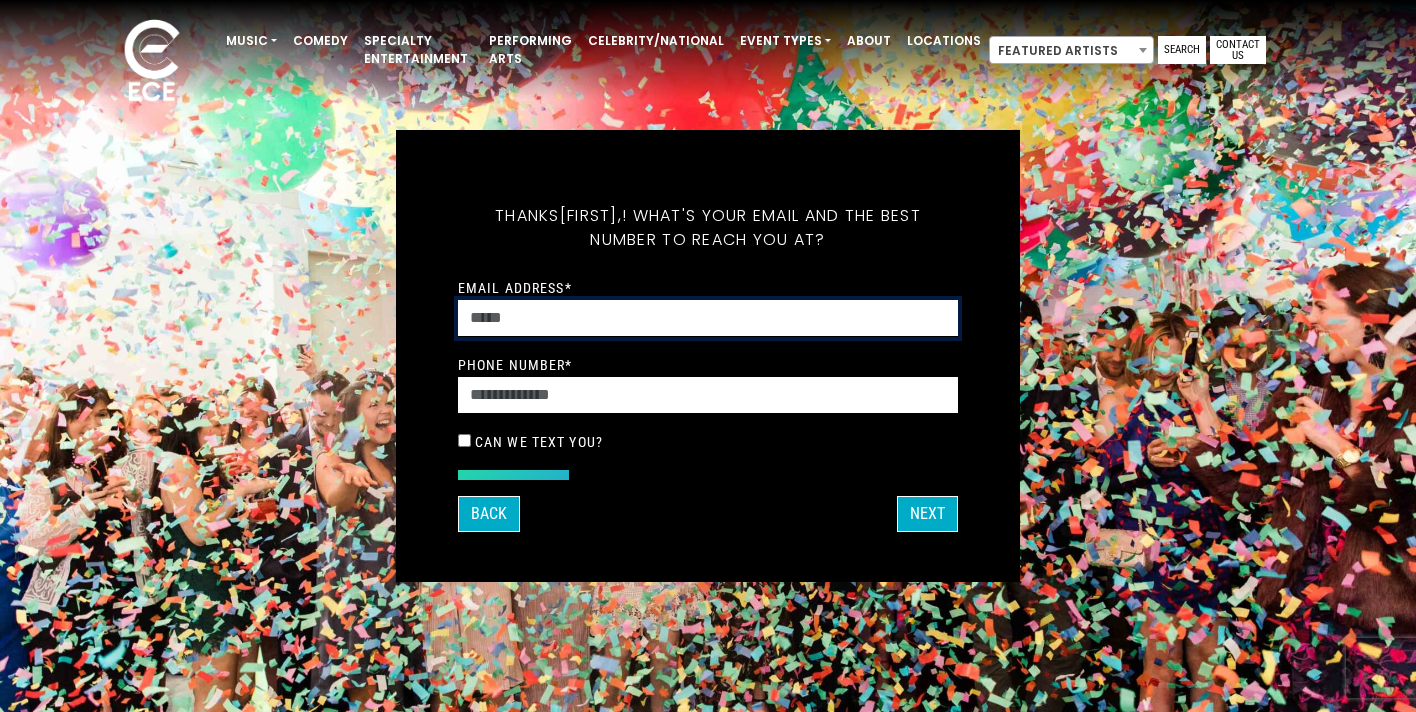 click on "Email Address *" at bounding box center (708, 318) 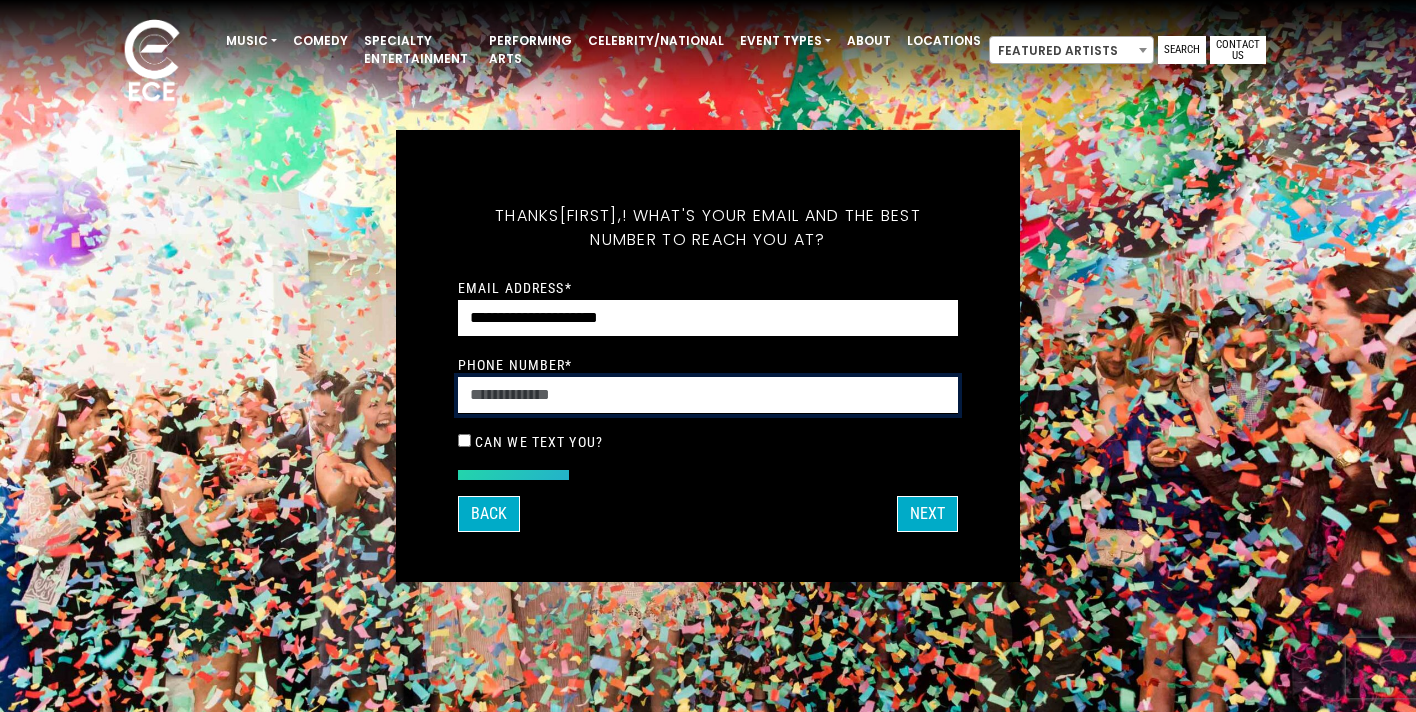 type on "**********" 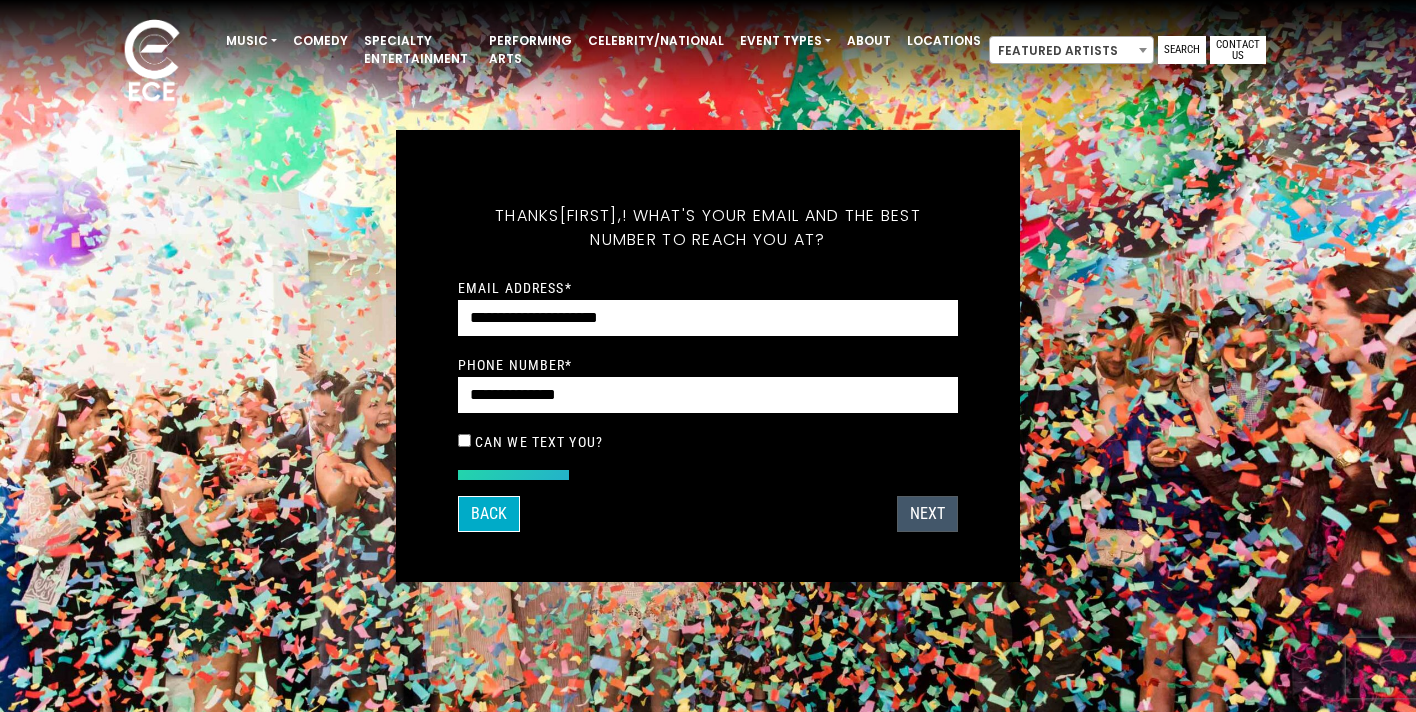 click on "Next" at bounding box center [927, 514] 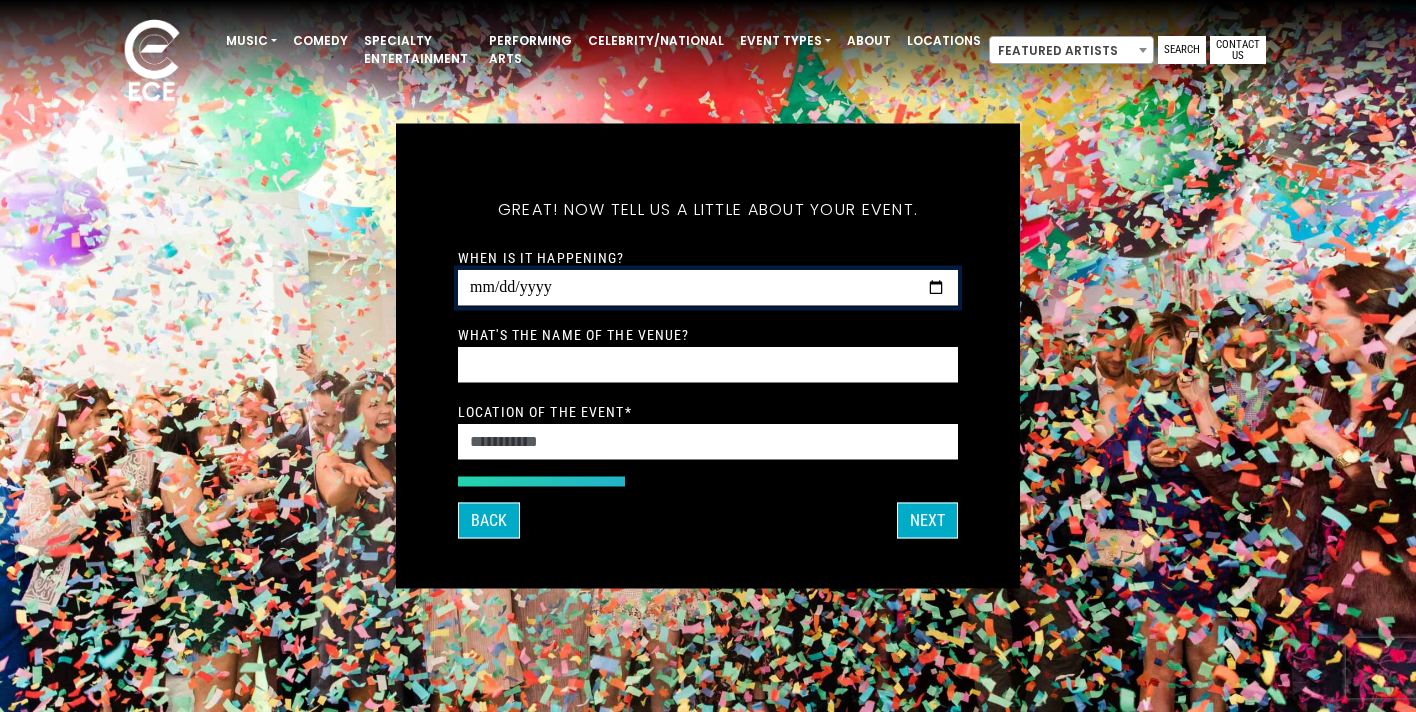 click on "When is it happening?" at bounding box center [708, 288] 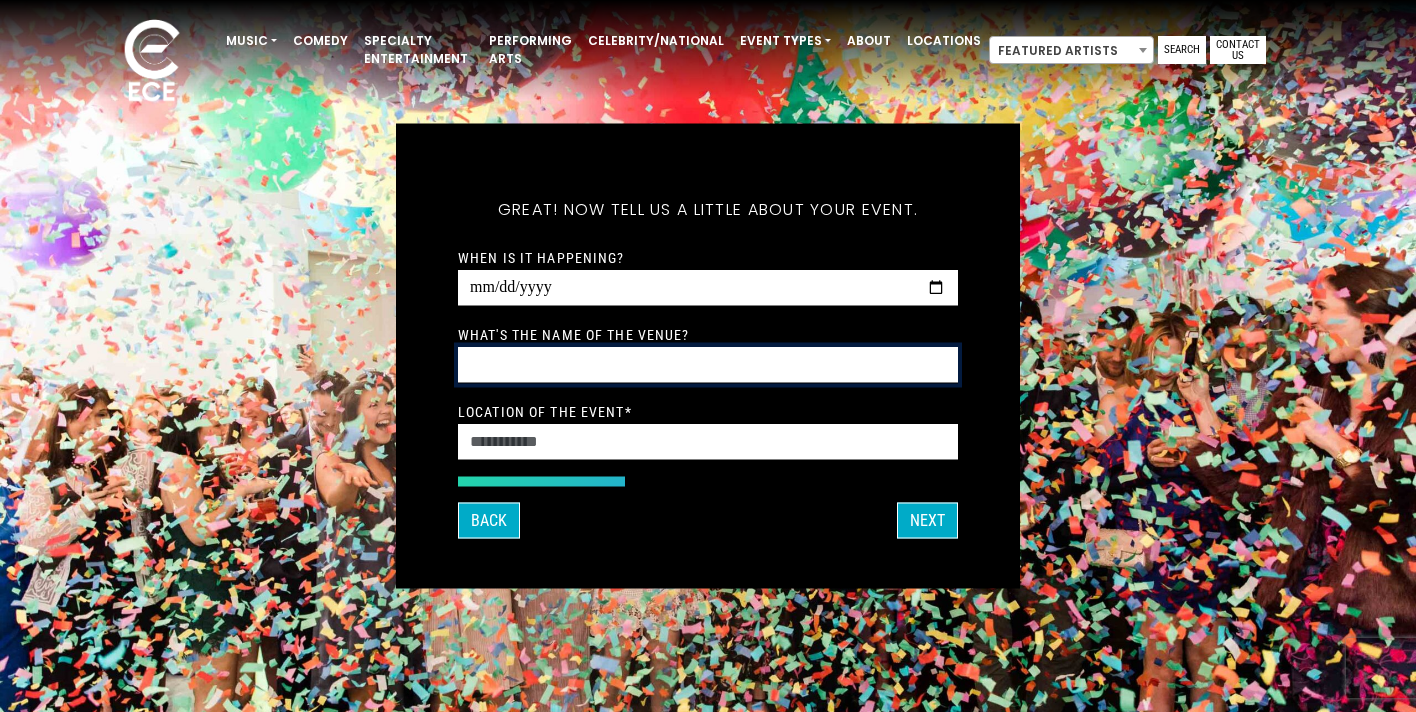 click on "What's the name of the venue?" at bounding box center [708, 365] 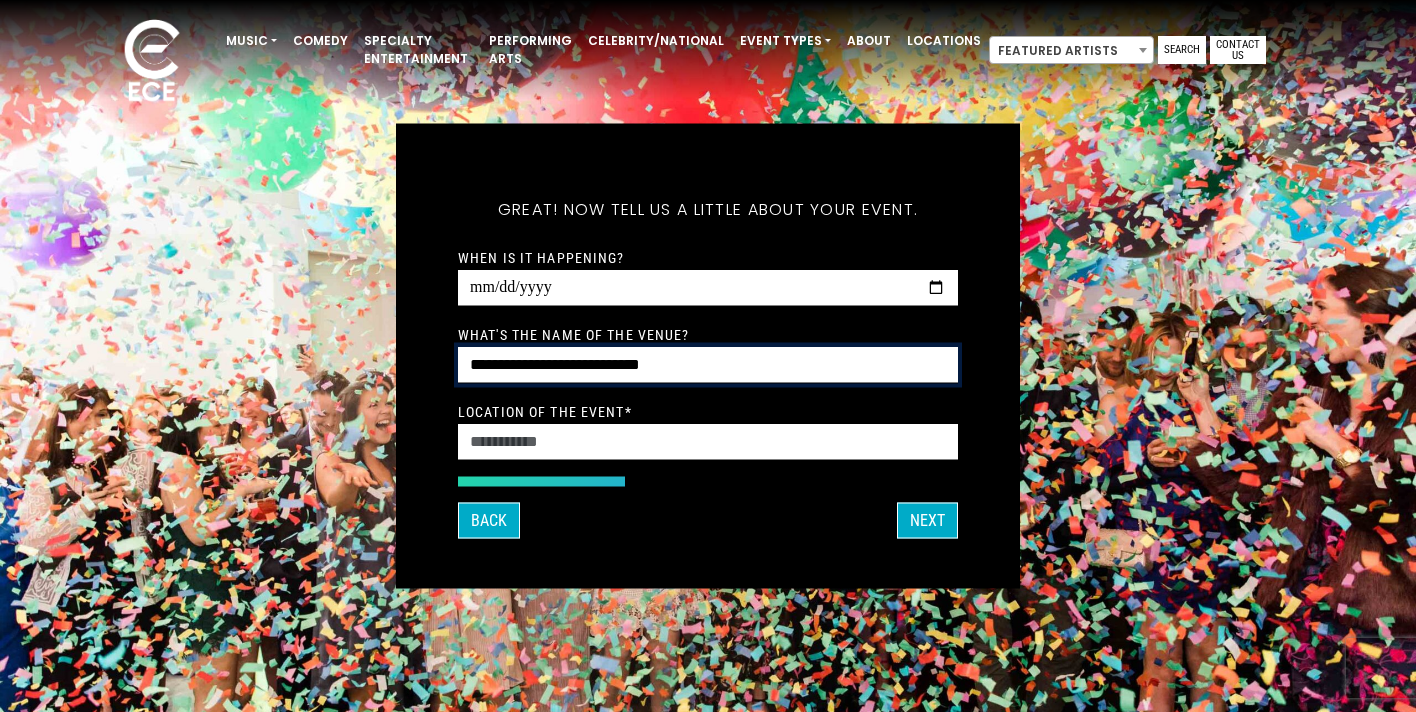type on "**********" 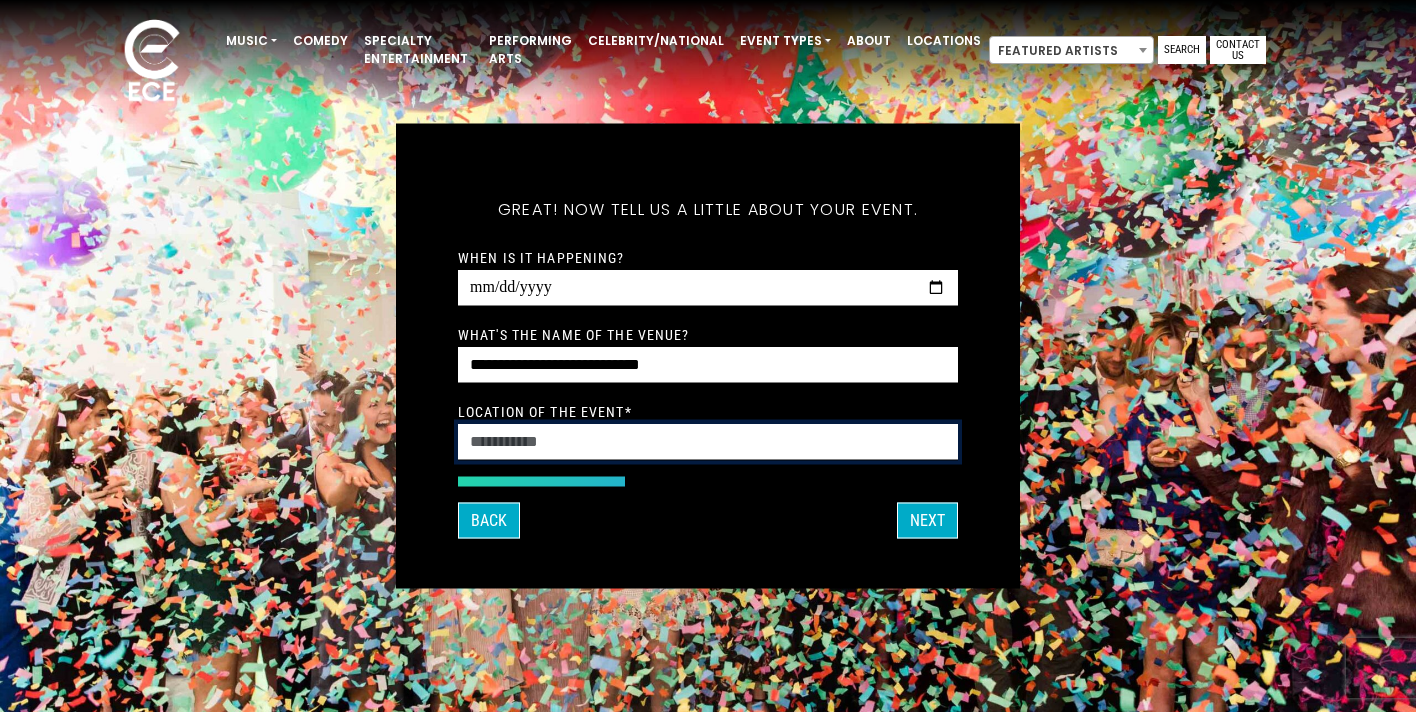 click on "Location of the event *" at bounding box center [708, 442] 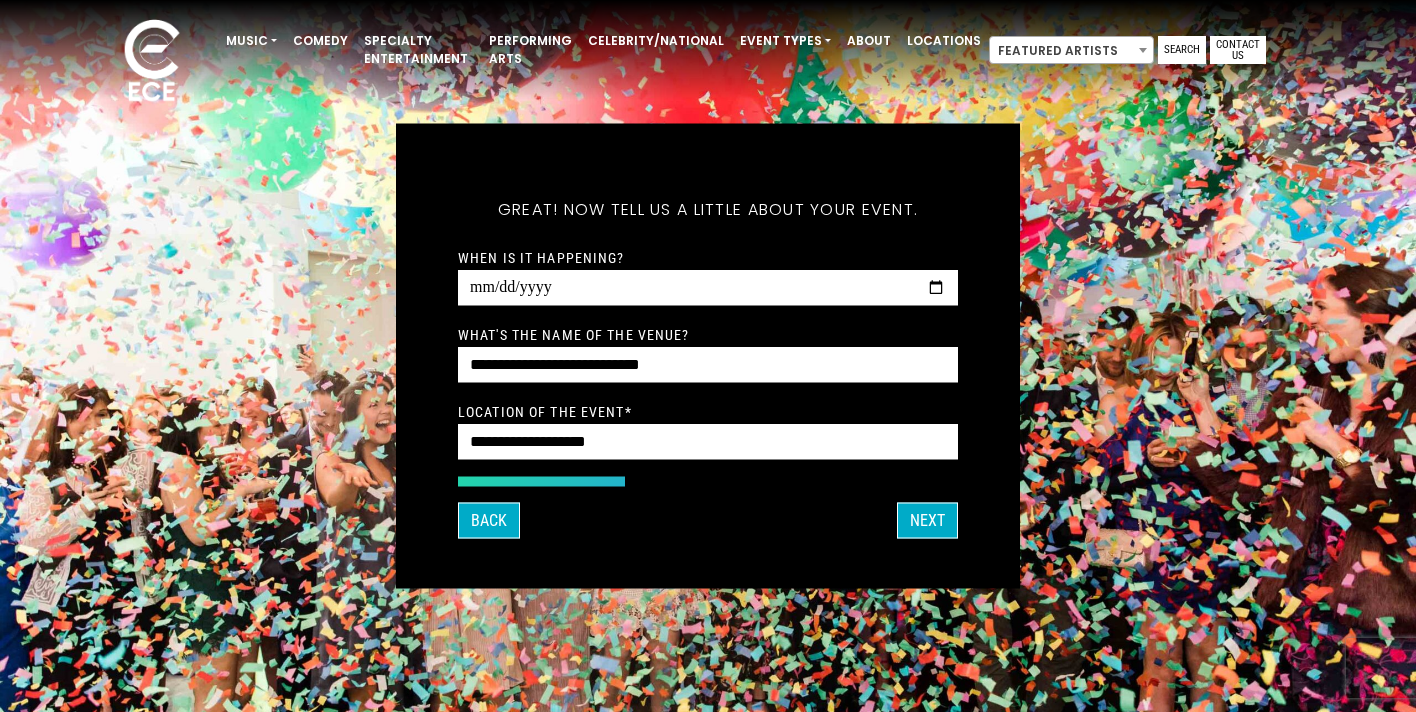 type on "**********" 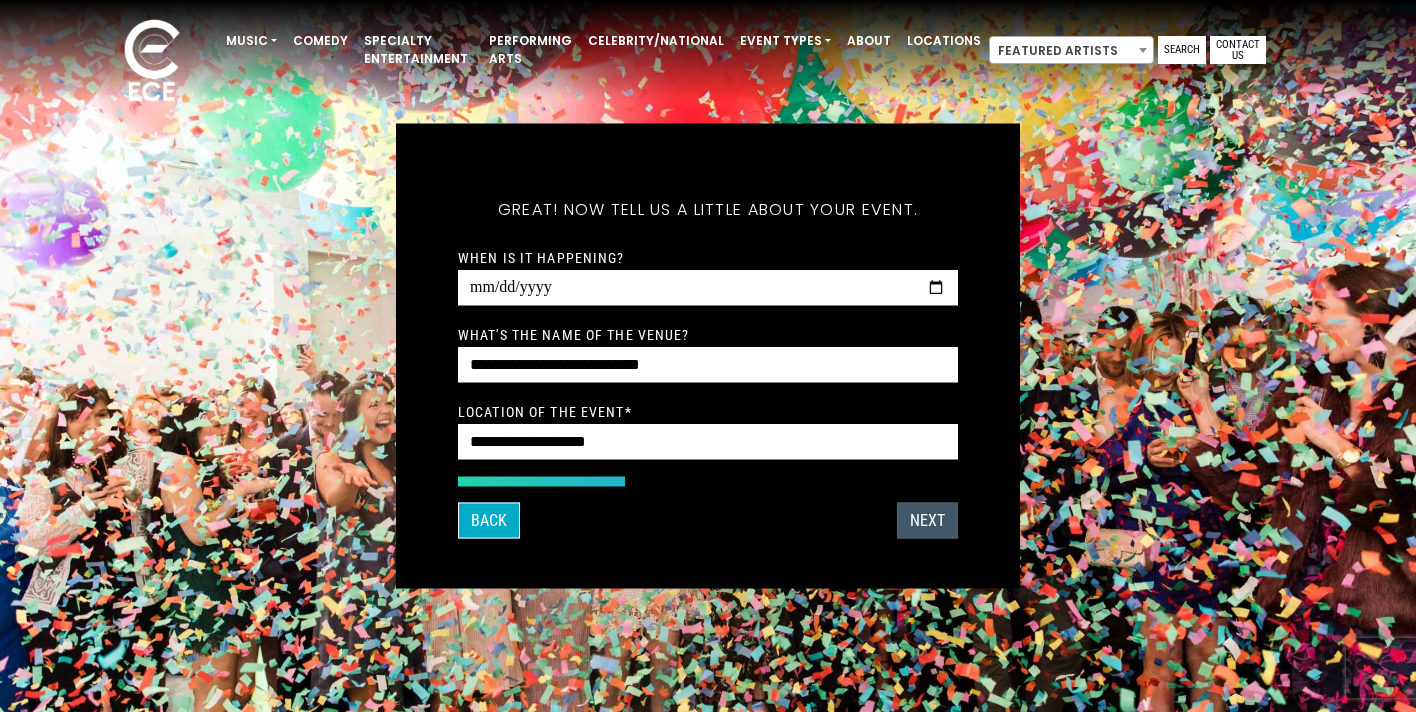click on "Next" at bounding box center [927, 521] 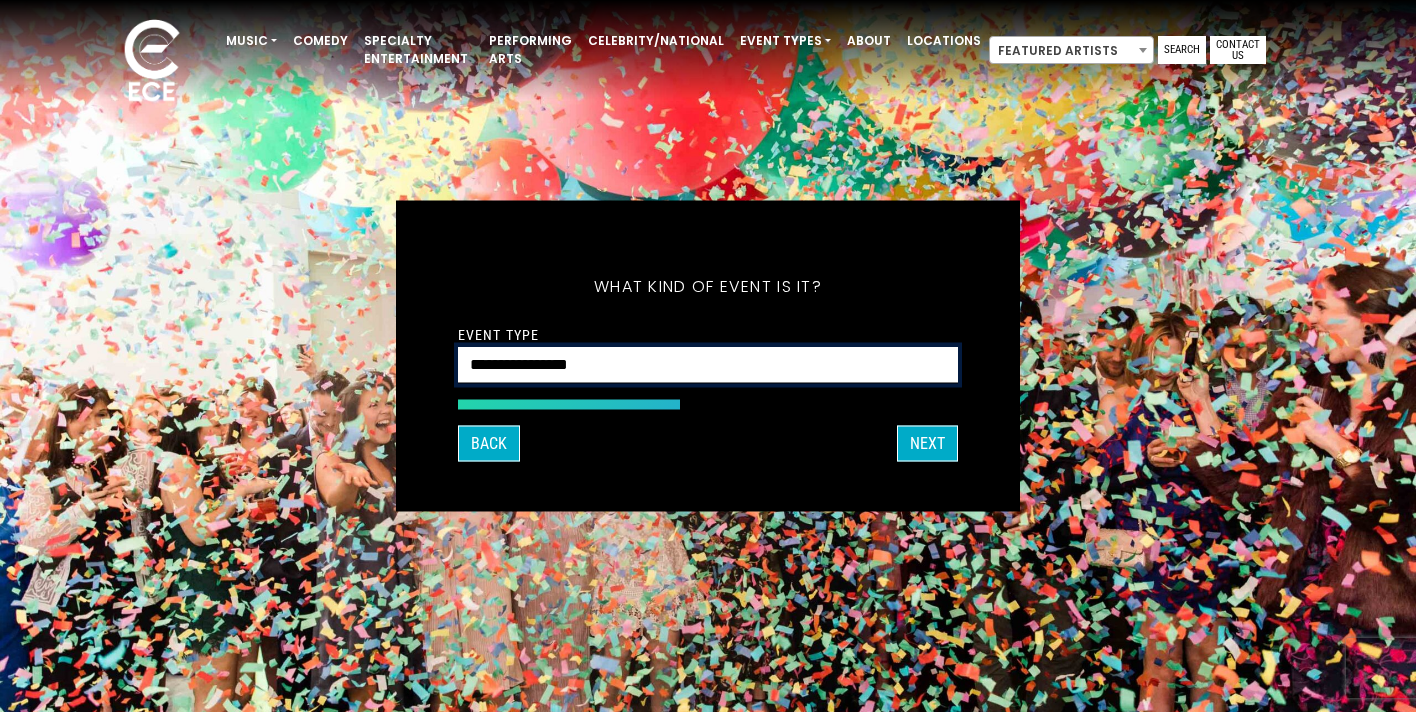 click on "**********" at bounding box center (708, 365) 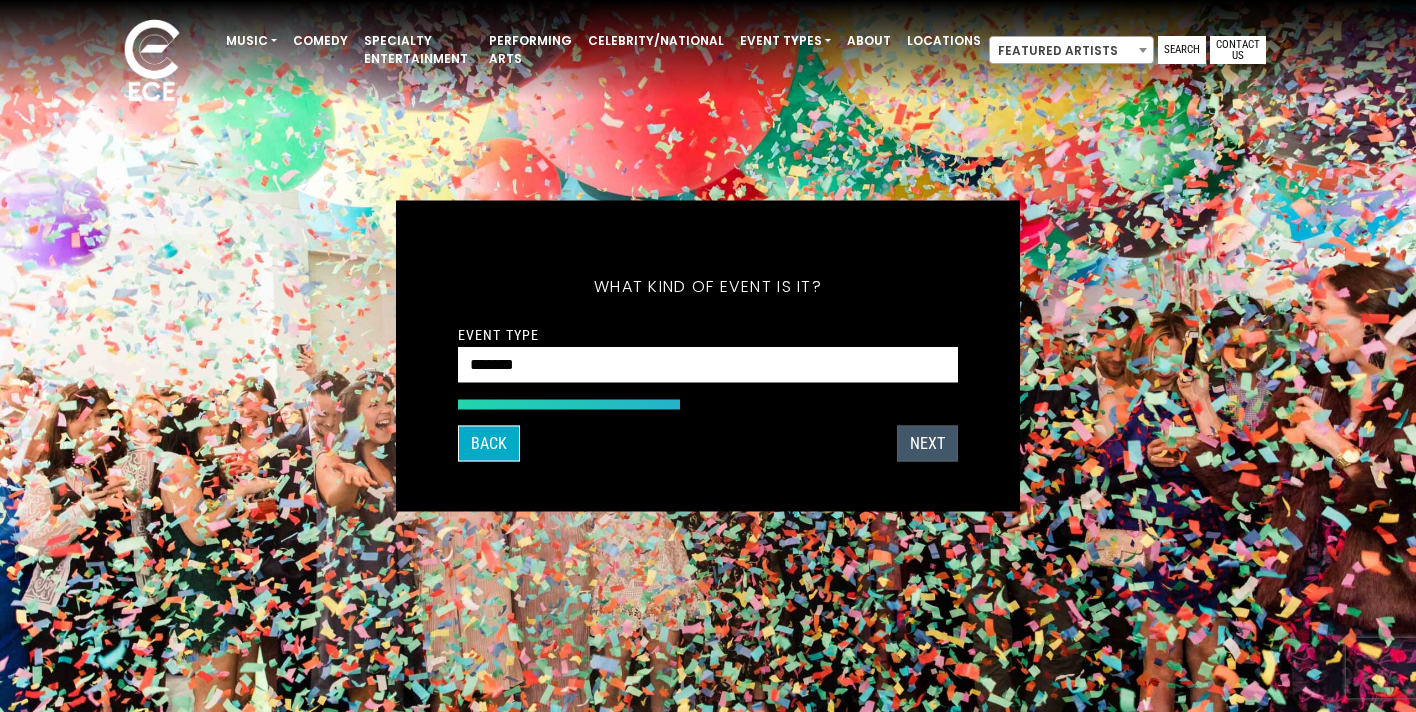 click on "Next" at bounding box center (927, 444) 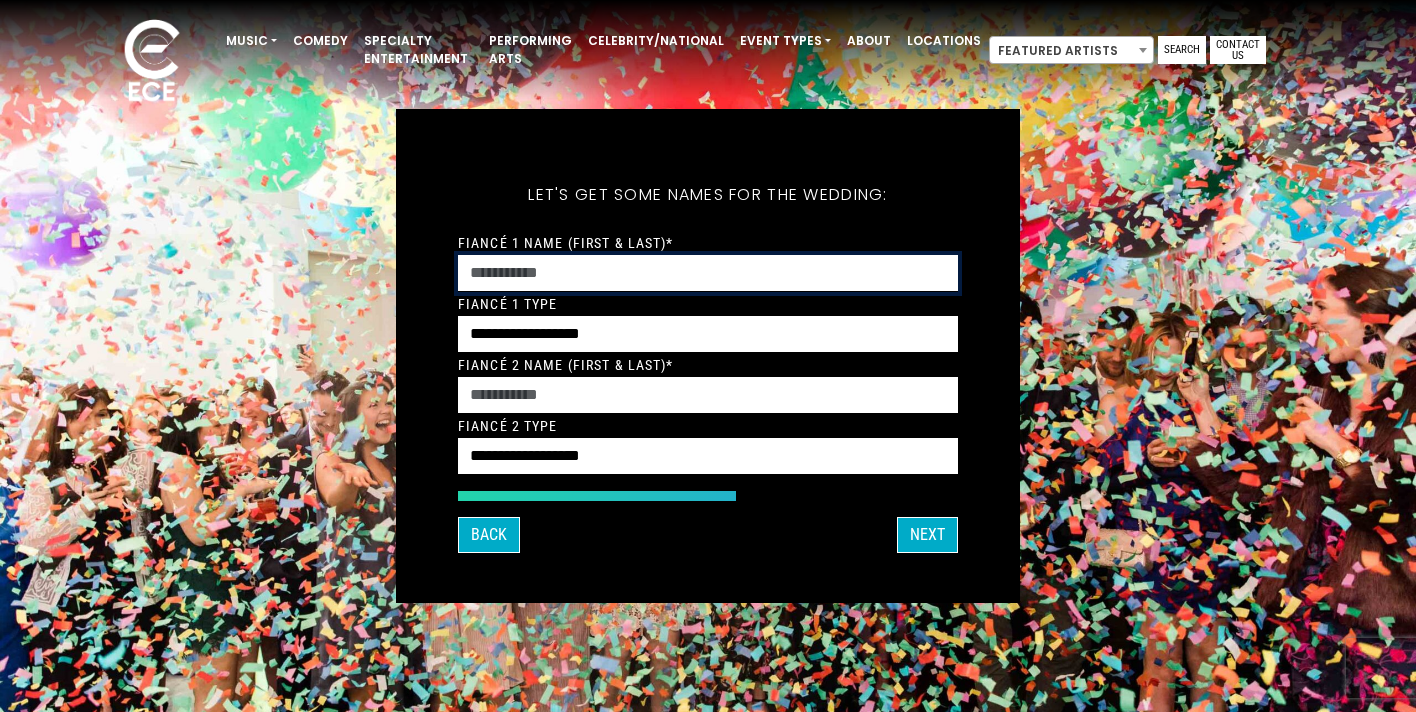click on "Fiancé 1 Name (First & Last)*" at bounding box center [708, 273] 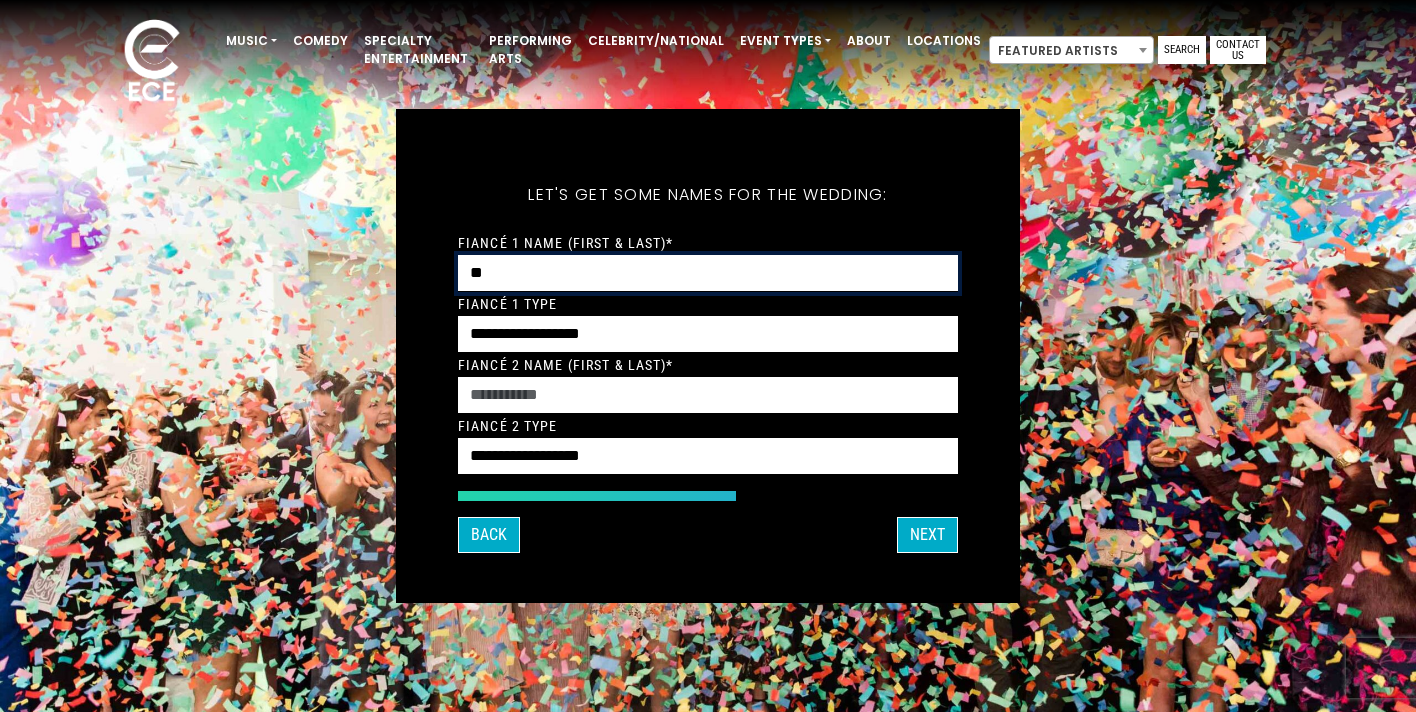 type on "*" 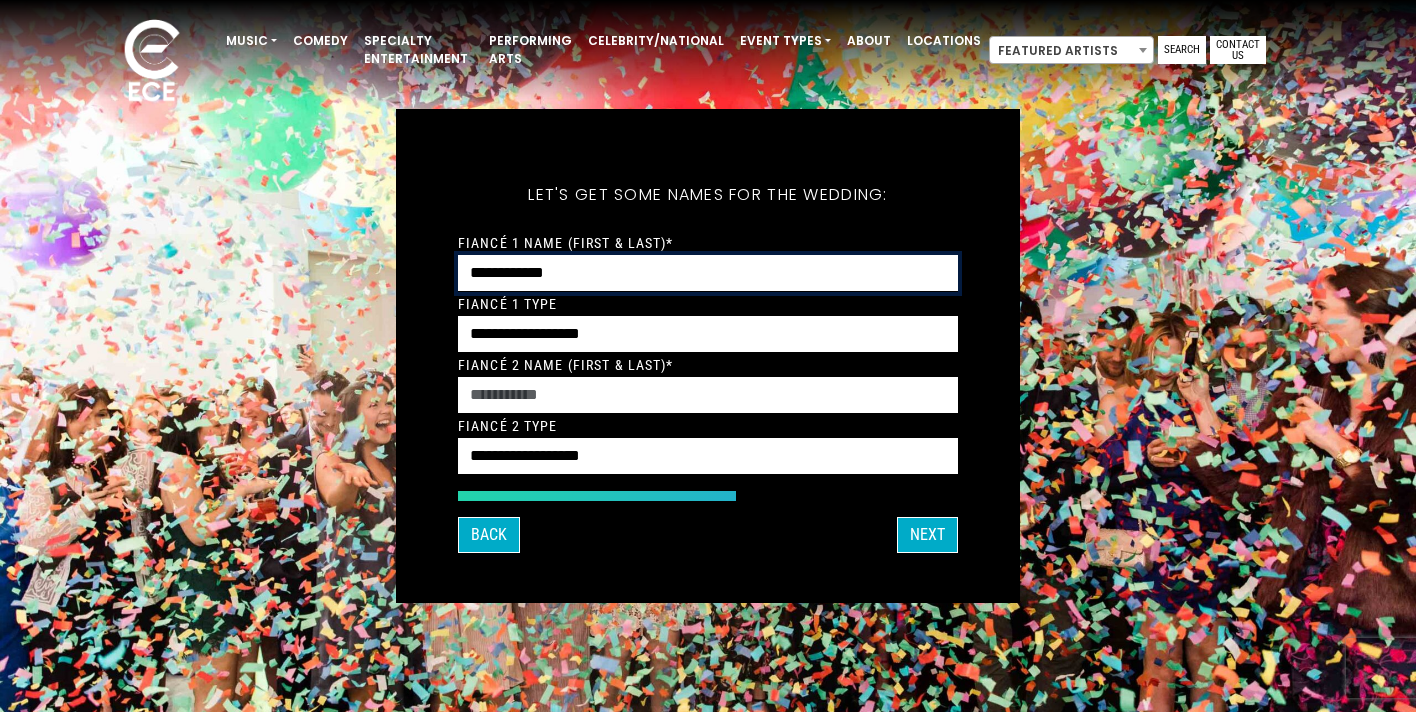 type on "**********" 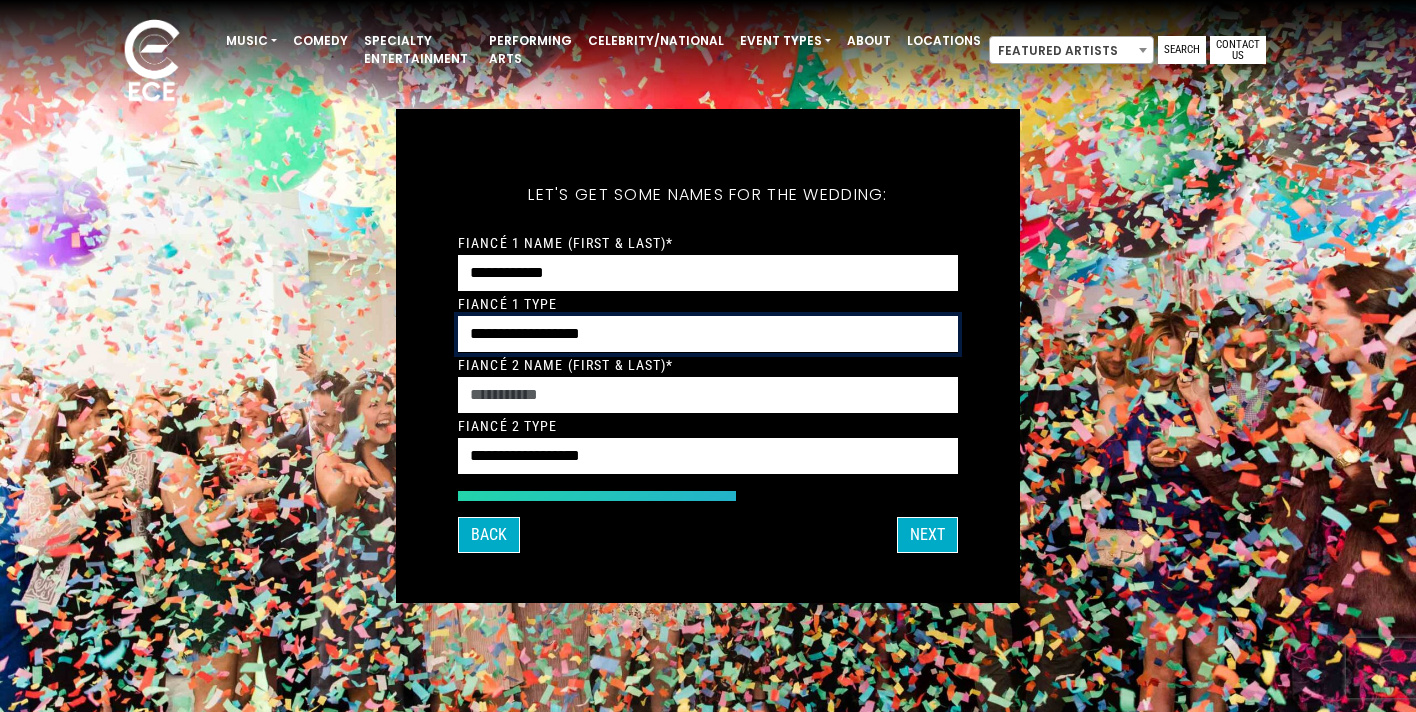 click on "**********" at bounding box center [708, 334] 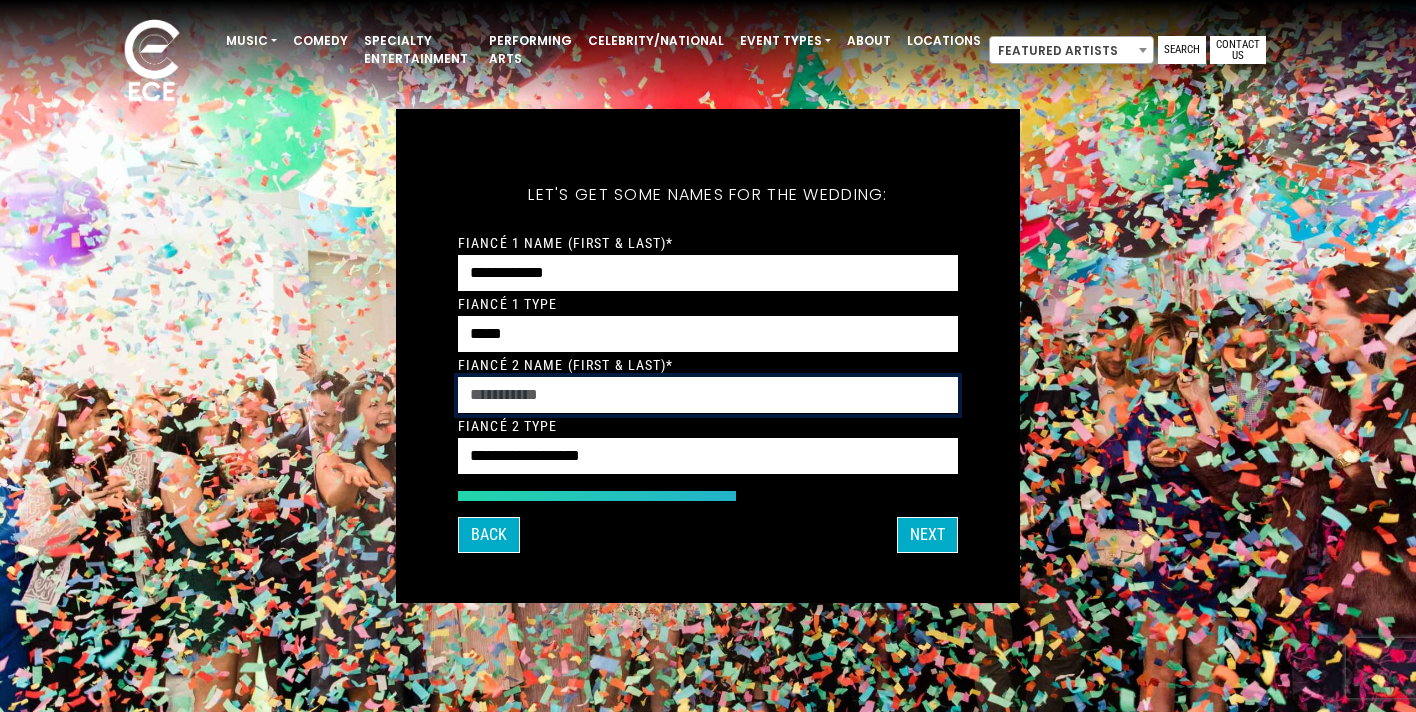 click on "Fiancé 2 Name (First & Last)*" at bounding box center [708, 395] 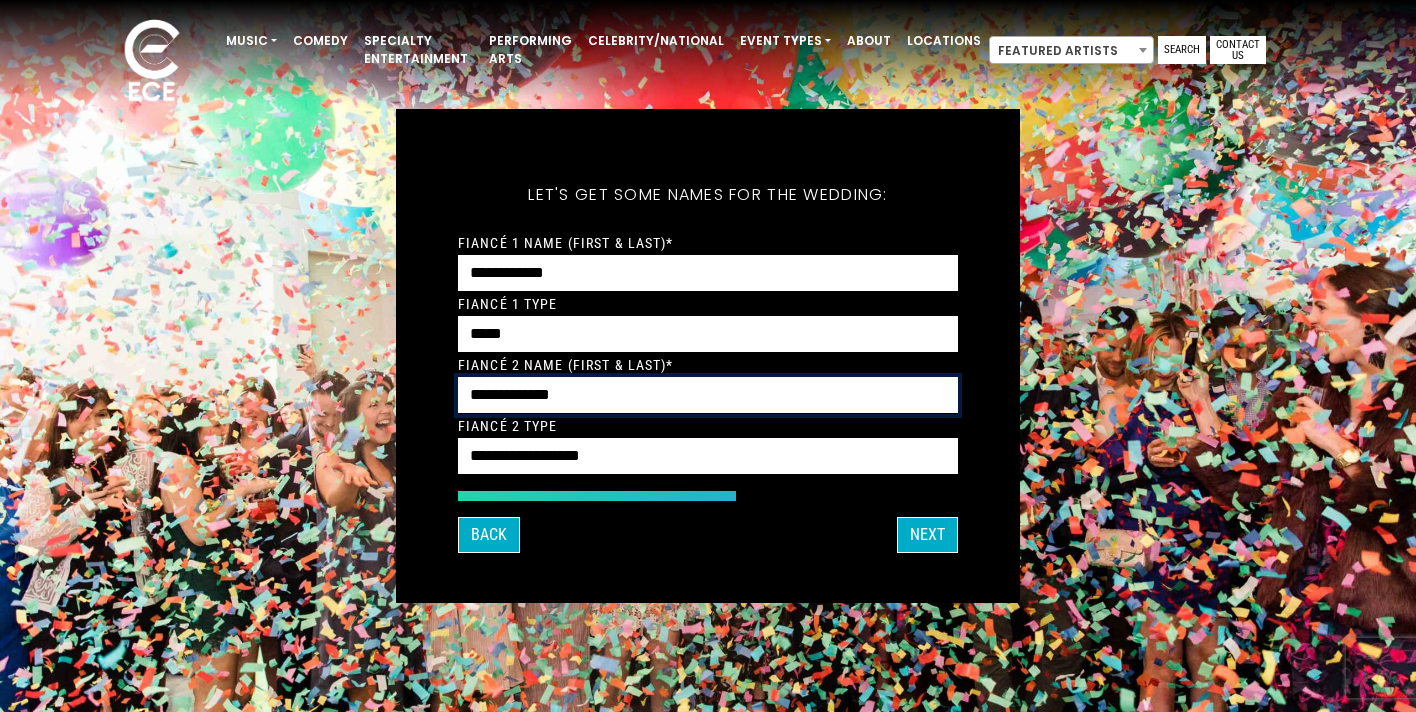 type on "**********" 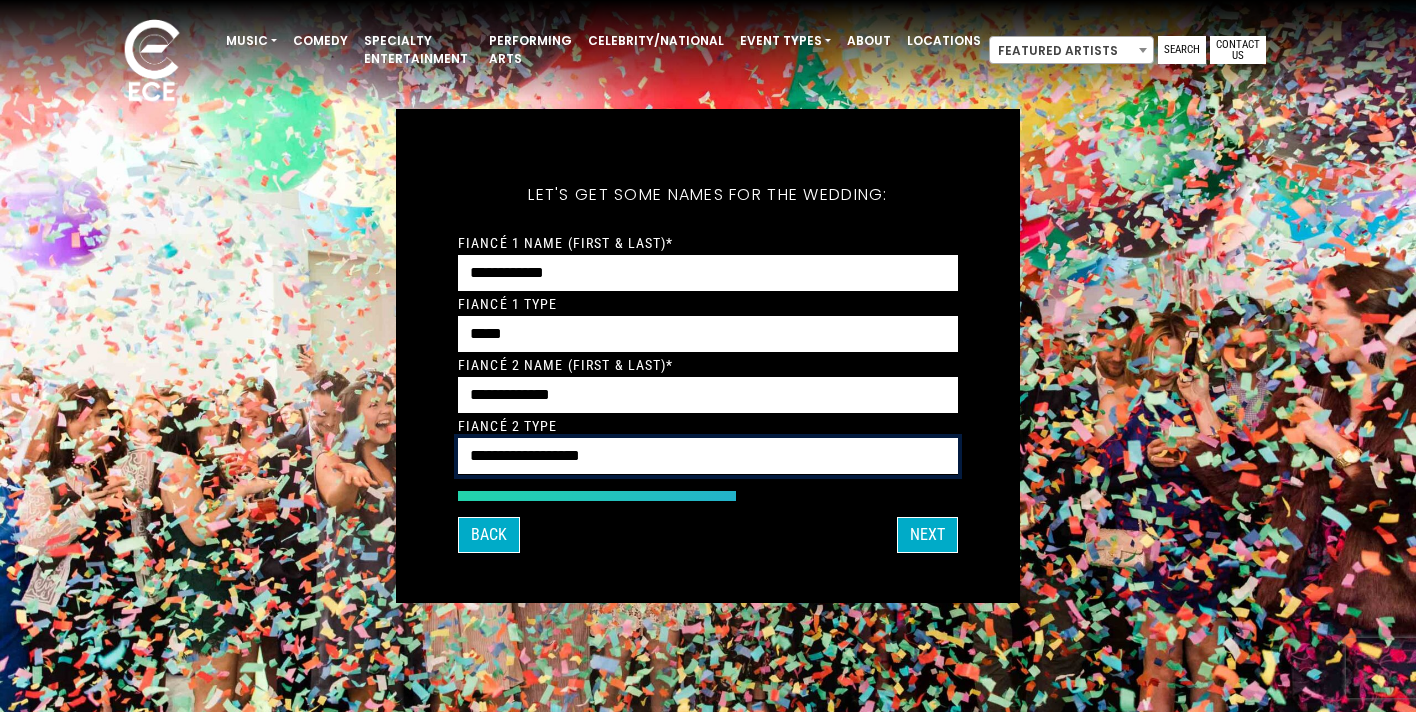 click on "**********" at bounding box center (708, 456) 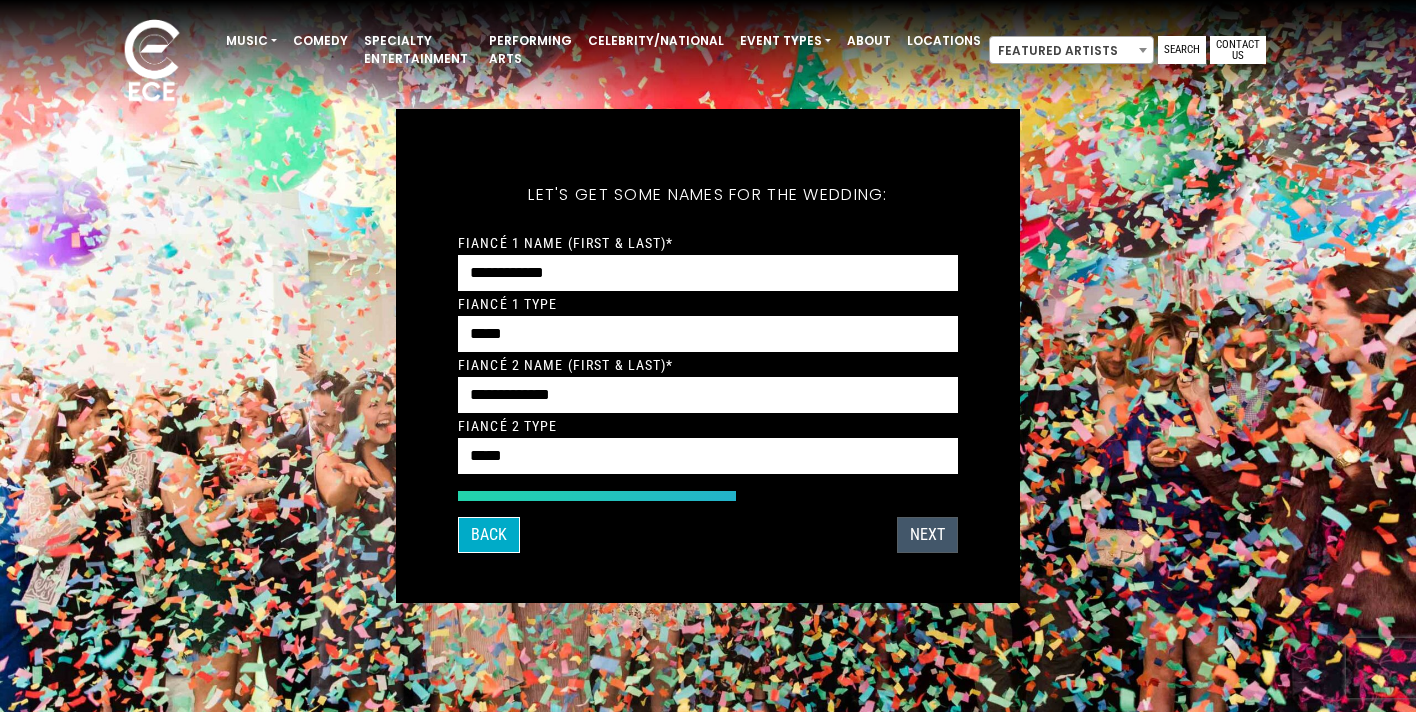 click on "Next" at bounding box center (927, 535) 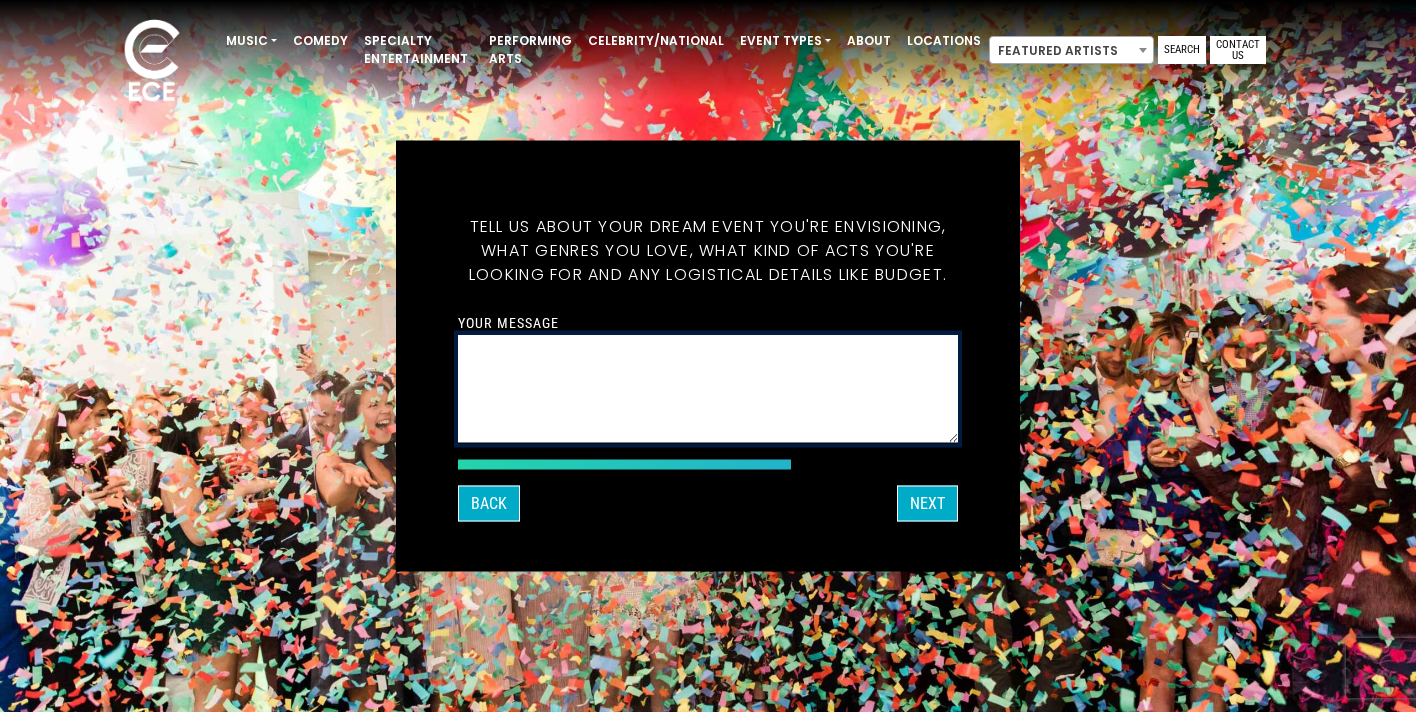click on "Your message" at bounding box center [708, 389] 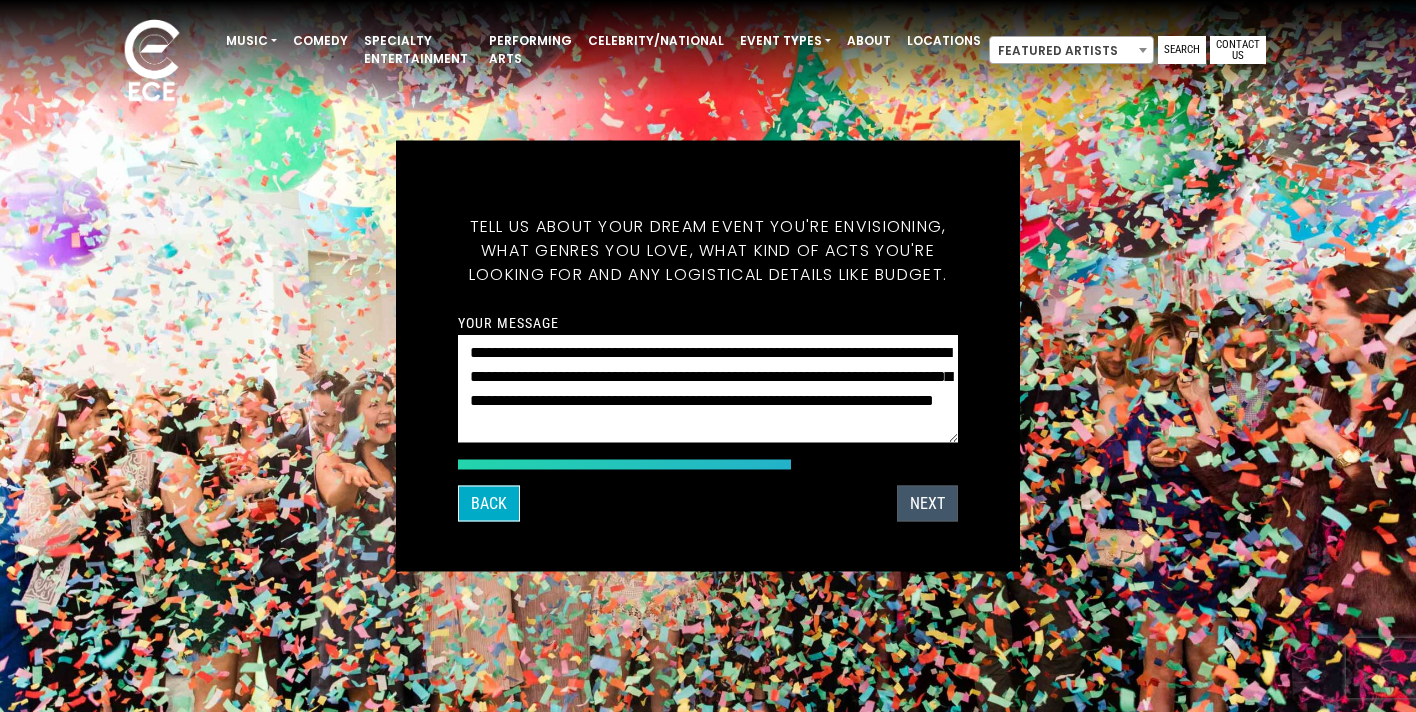 click on "Next" at bounding box center (927, 504) 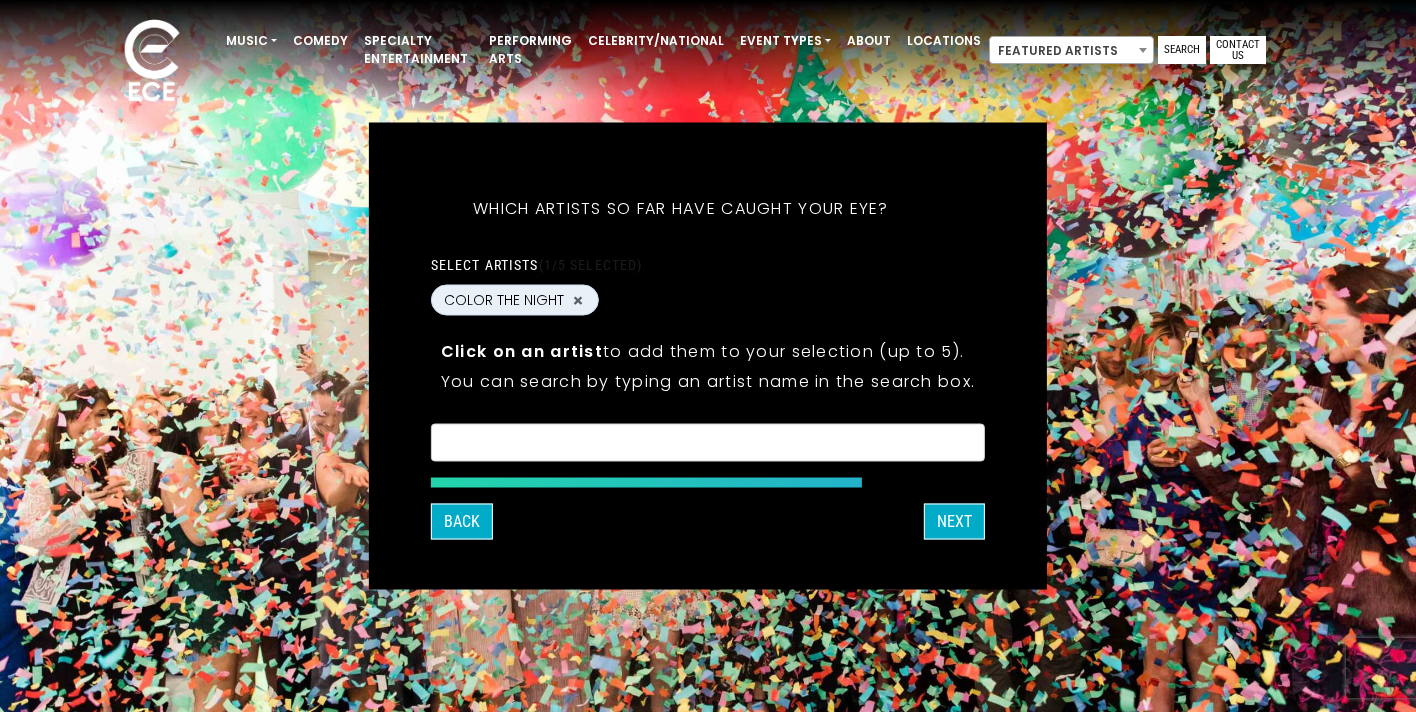 scroll, scrollTop: 2, scrollLeft: 0, axis: vertical 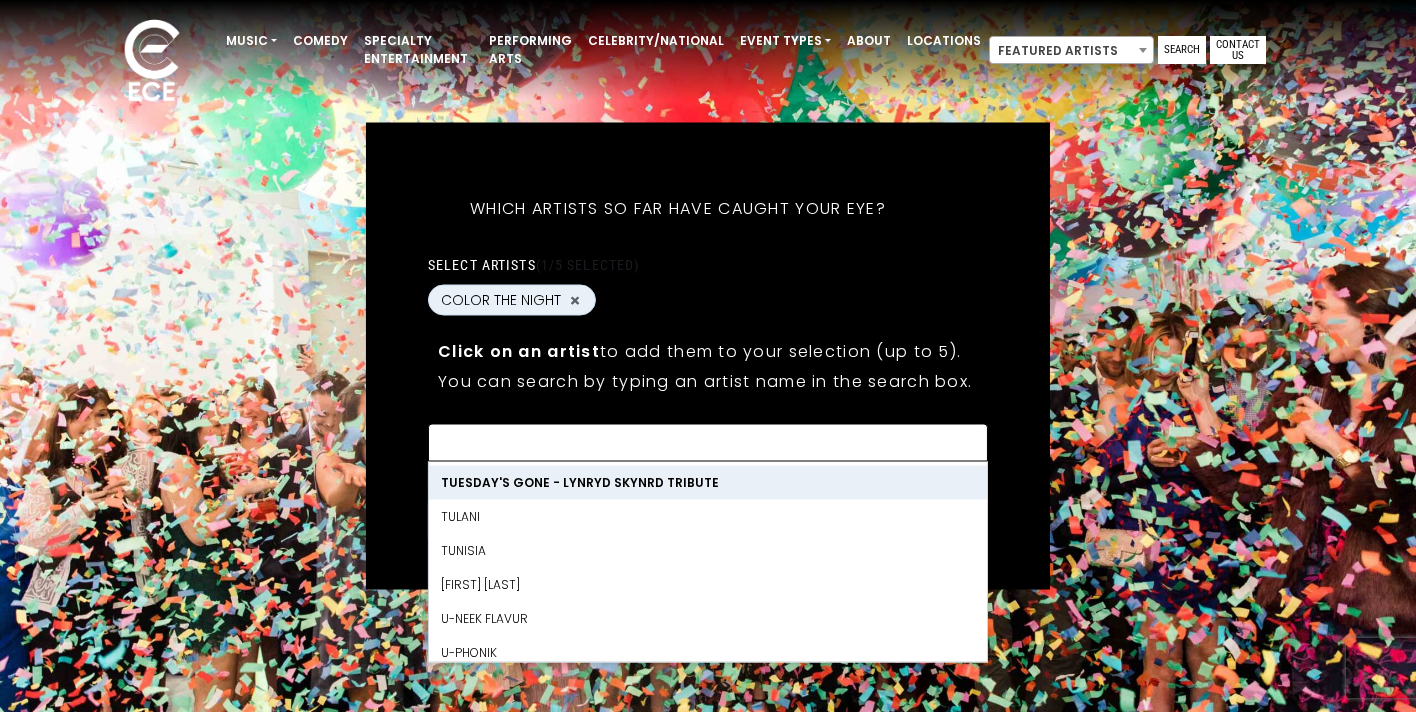 click on "You can search by typing an artist name in the search box." at bounding box center [708, 381] 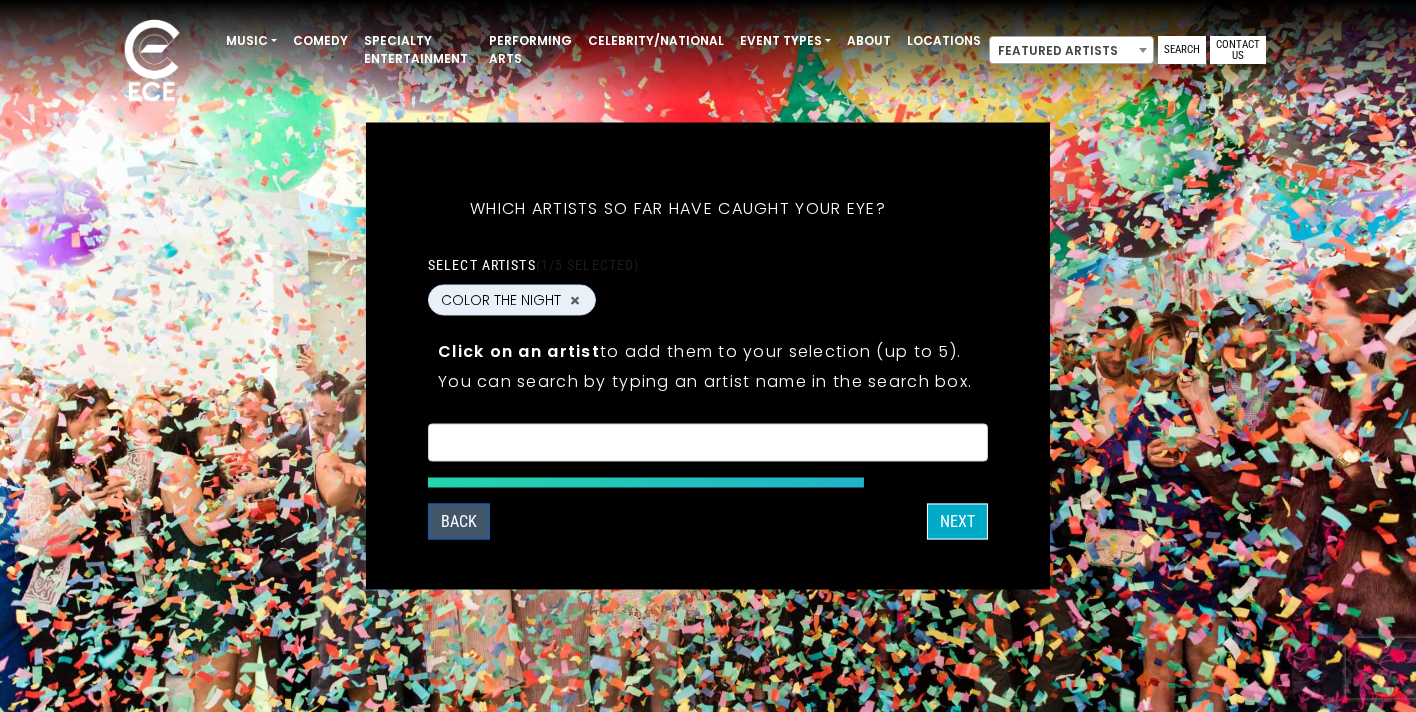 click on "Back" at bounding box center (459, 522) 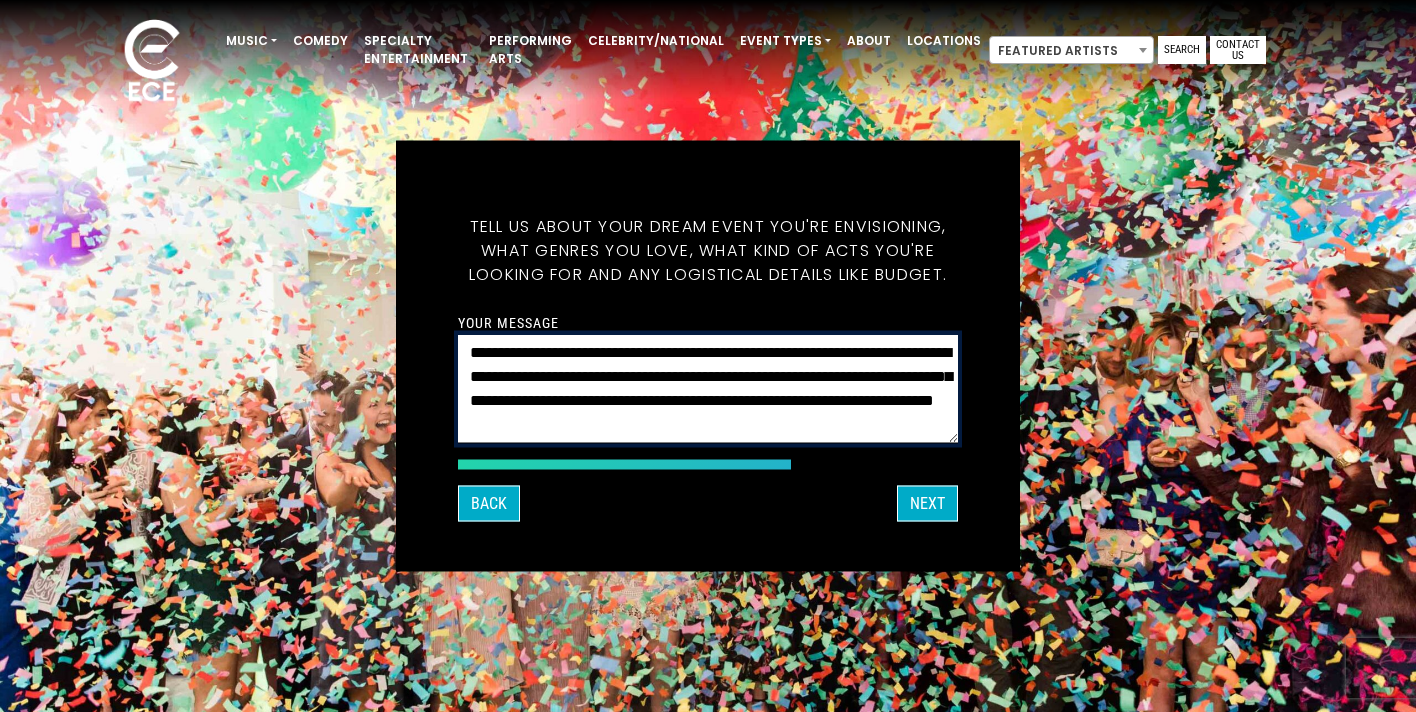 click on "**********" at bounding box center (708, 389) 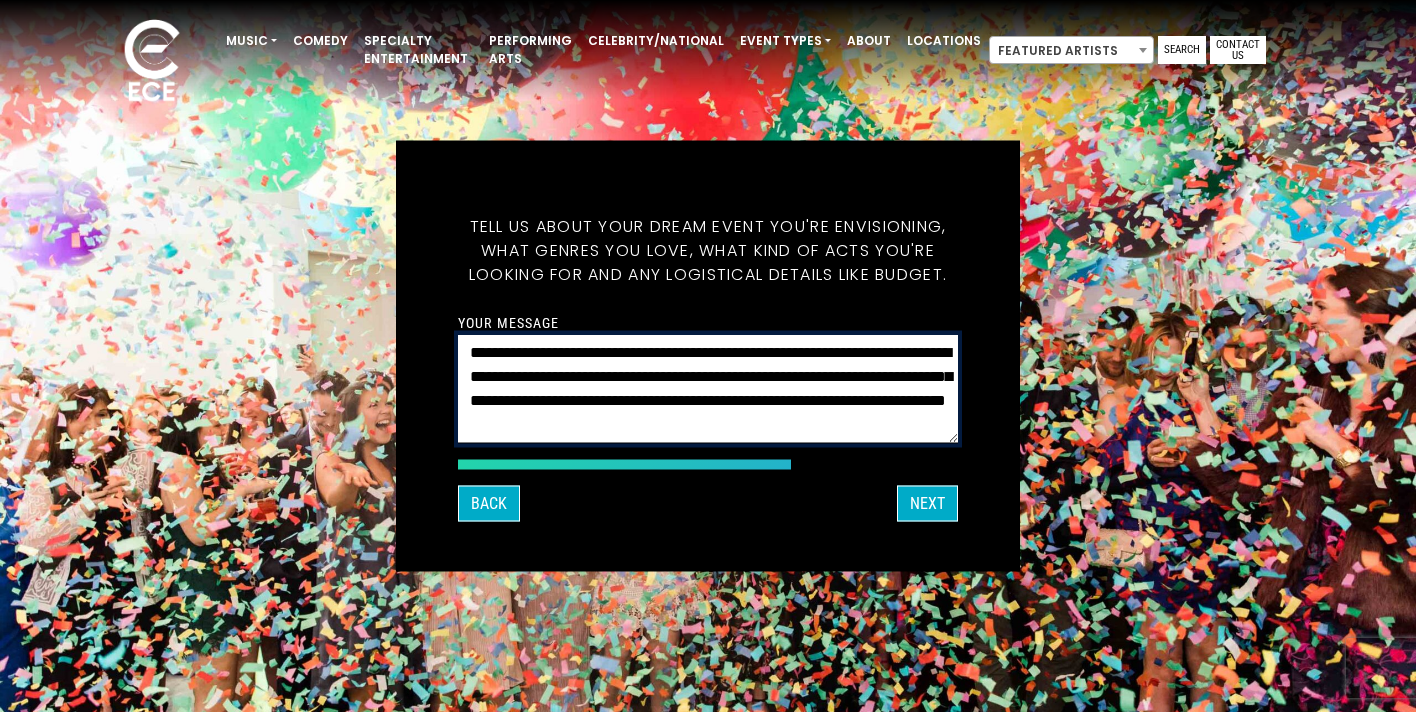 scroll, scrollTop: 17, scrollLeft: 0, axis: vertical 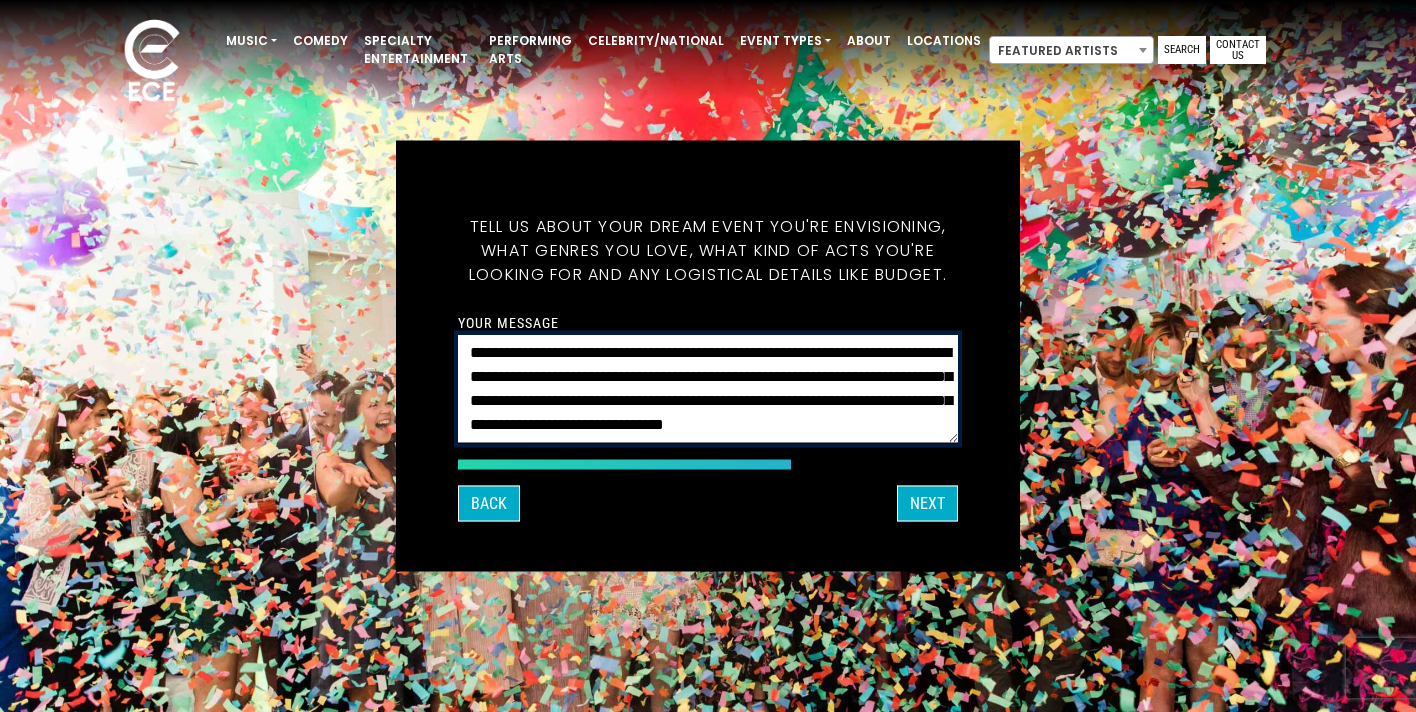 click on "**********" at bounding box center [708, 389] 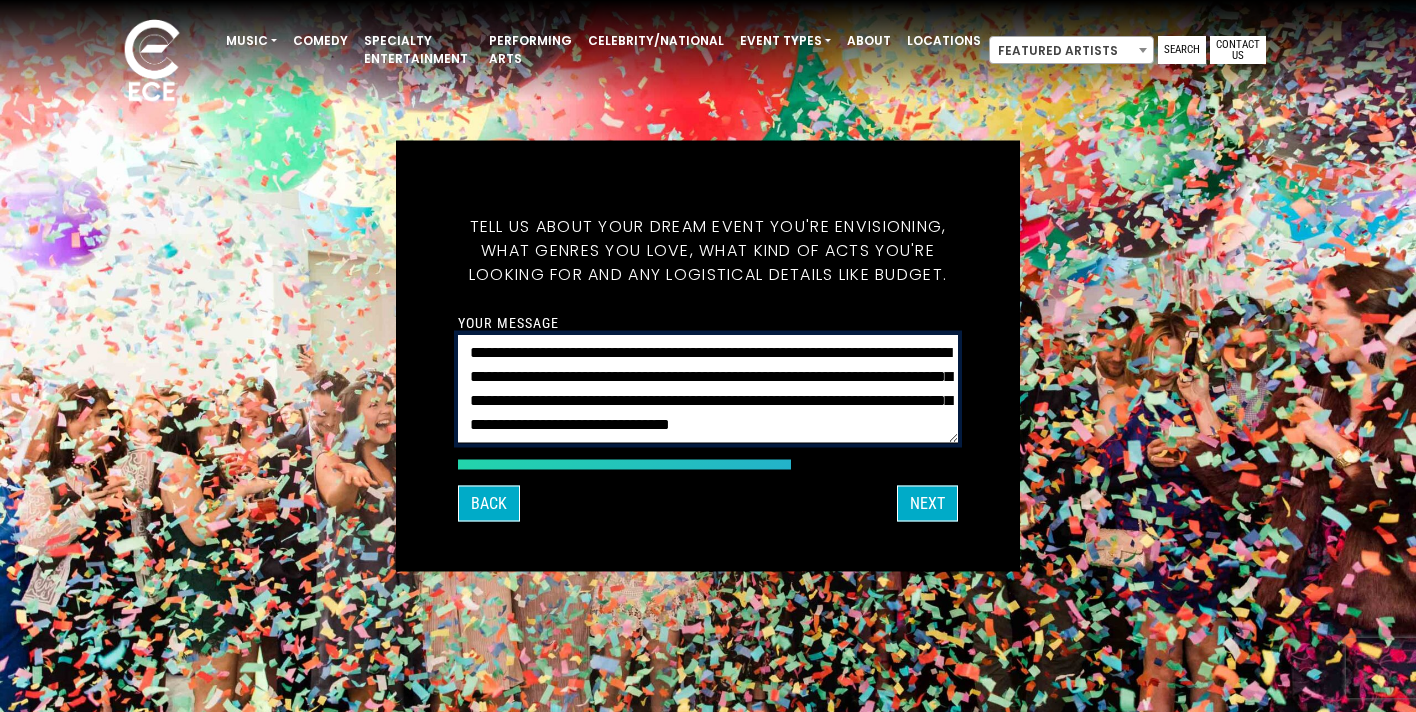 click on "**********" at bounding box center (708, 389) 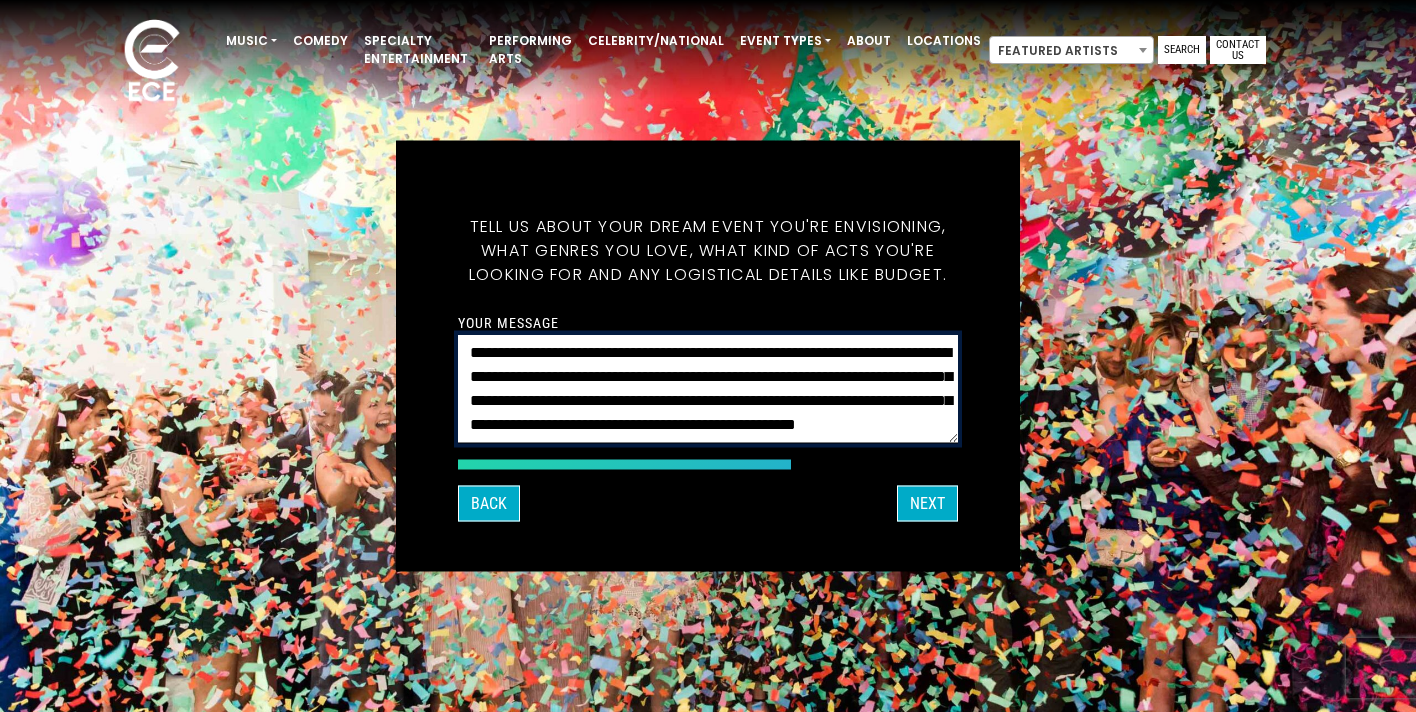 scroll, scrollTop: 41, scrollLeft: 0, axis: vertical 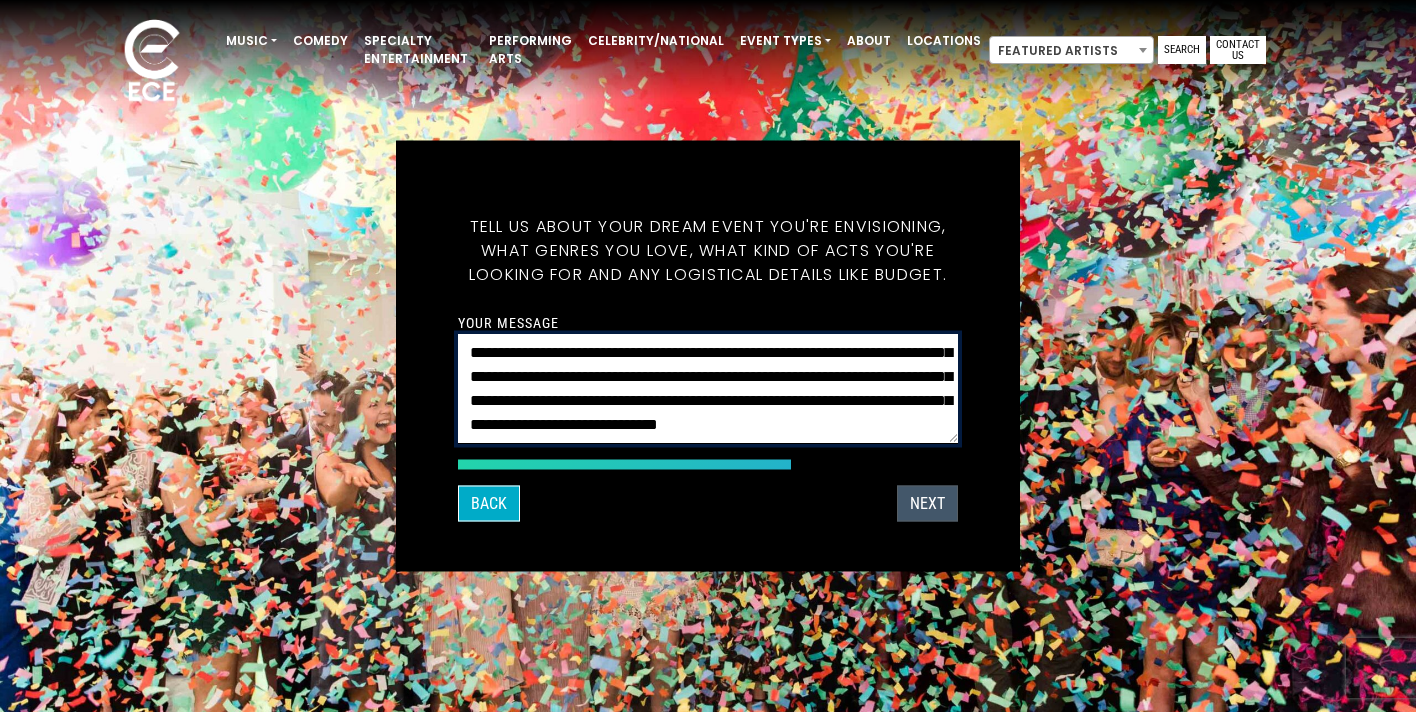 type on "**********" 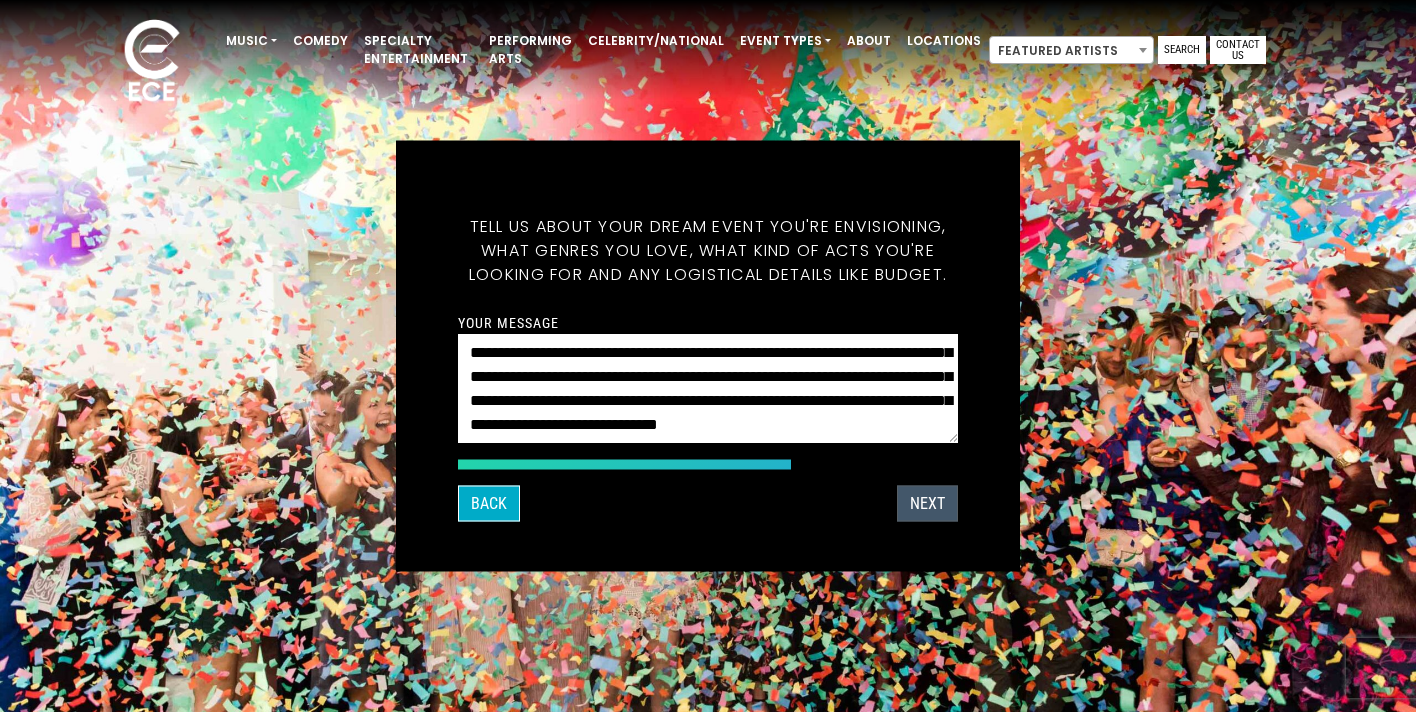 click on "NEXT" at bounding box center (927, 504) 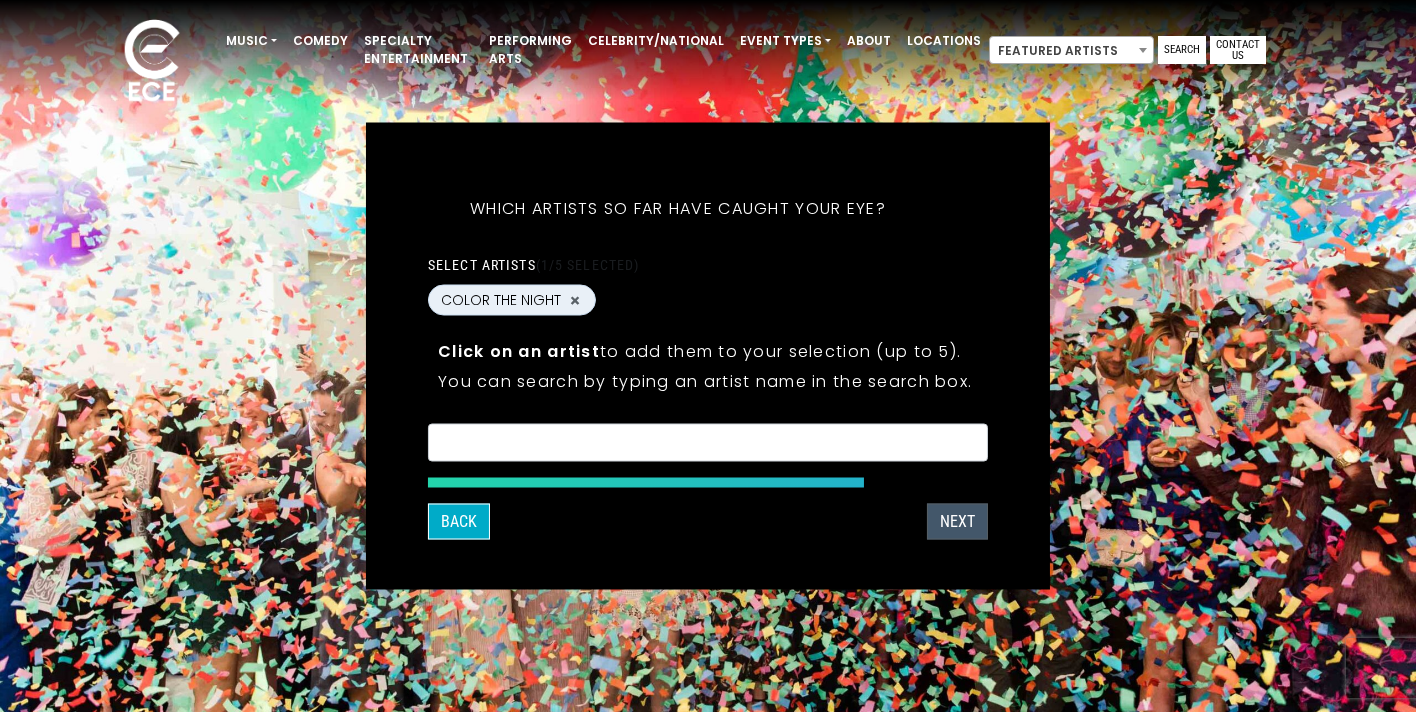 click on "NEXT" at bounding box center (957, 522) 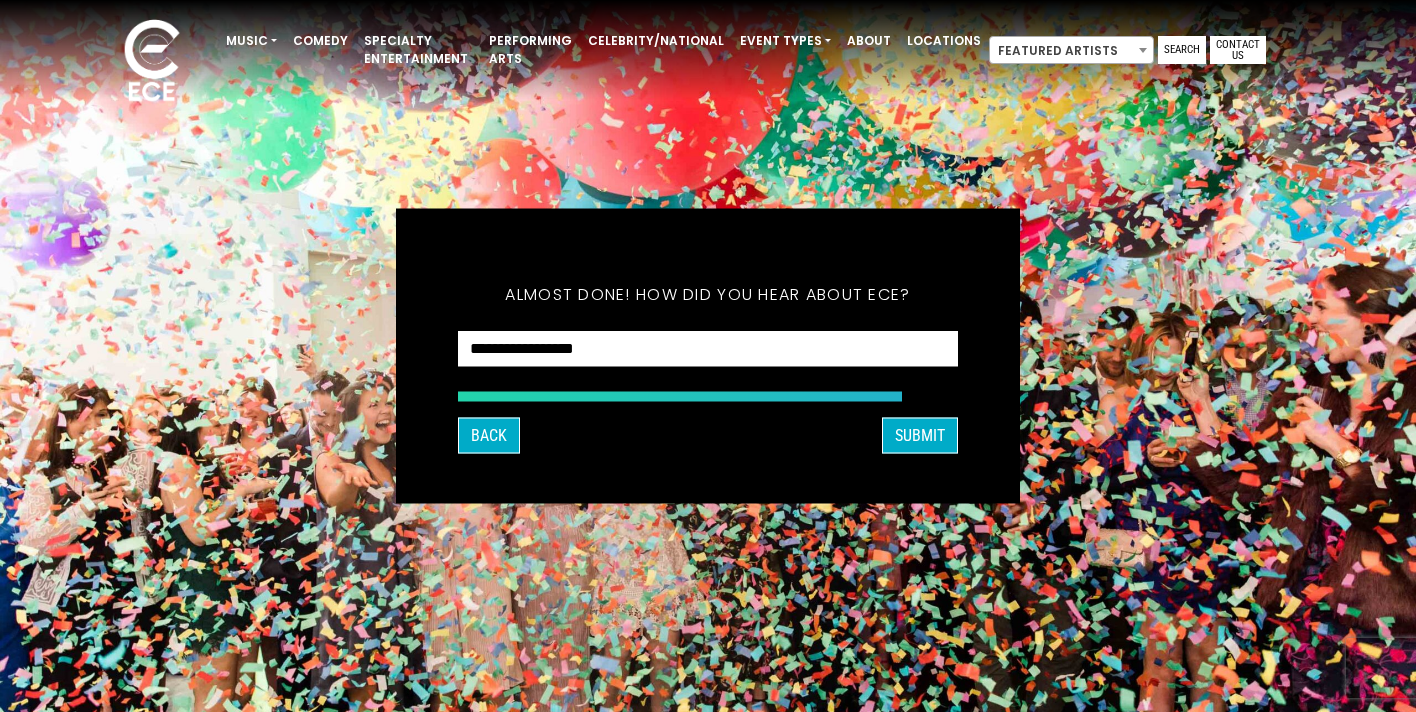 click on "Almost done! How did you hear about ECE?" at bounding box center (708, 295) 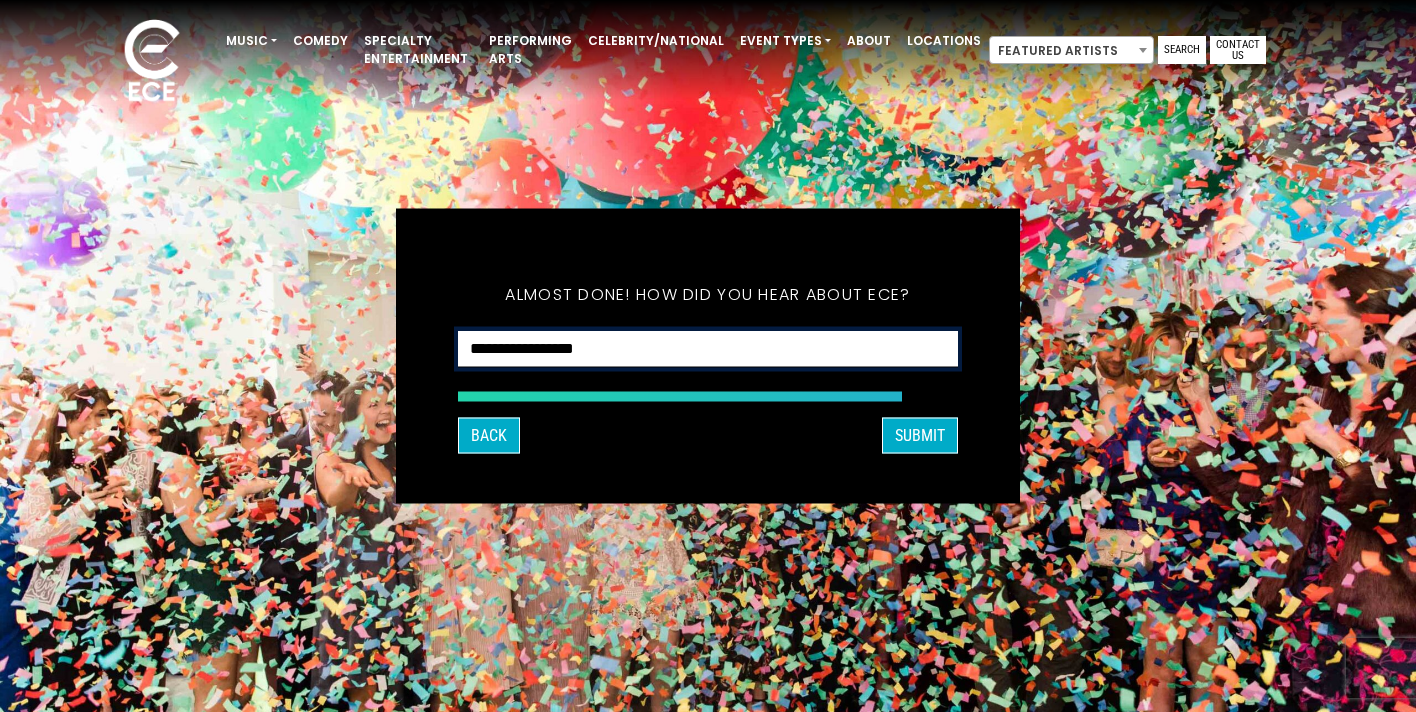click on "**********" at bounding box center [708, 349] 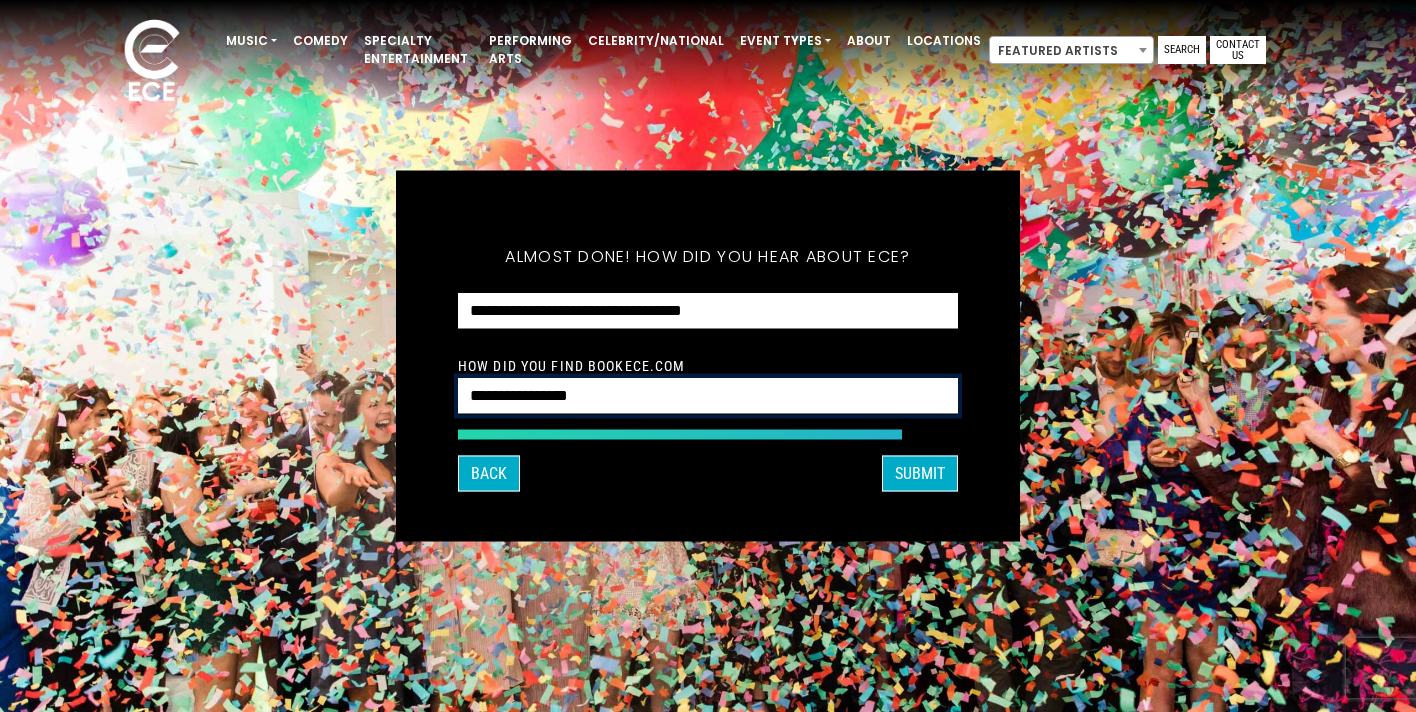 click on "**********" at bounding box center [708, 396] 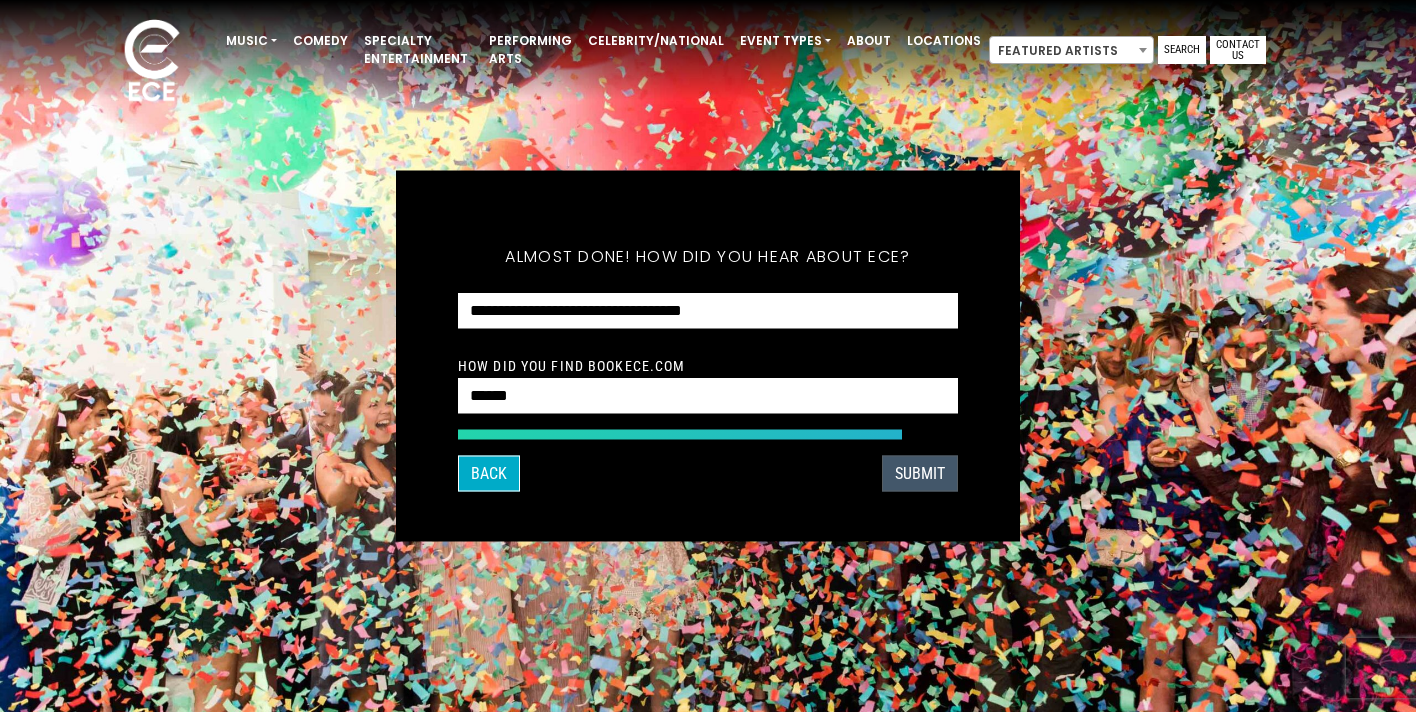 click on "SUBMIT" at bounding box center (920, 474) 